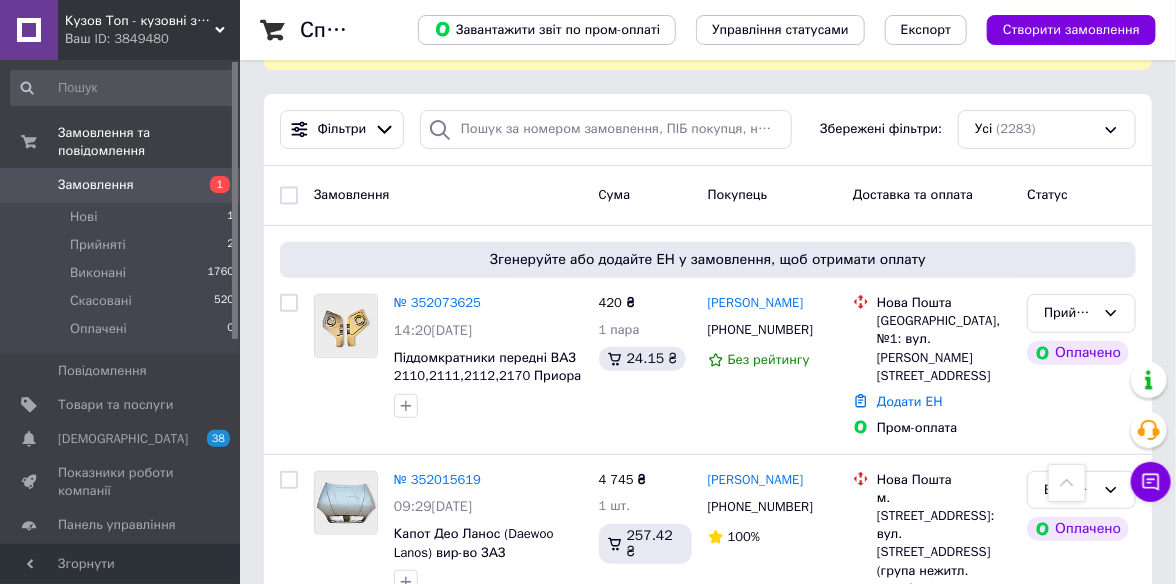 scroll, scrollTop: 0, scrollLeft: 0, axis: both 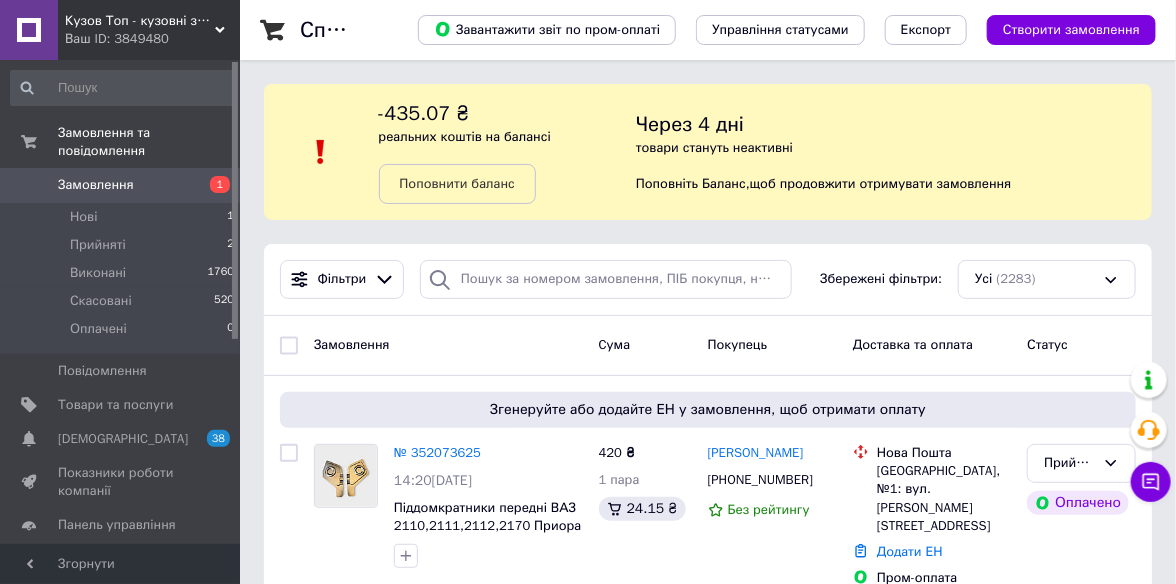 click on "Ваш ID: 3849480" at bounding box center (152, 39) 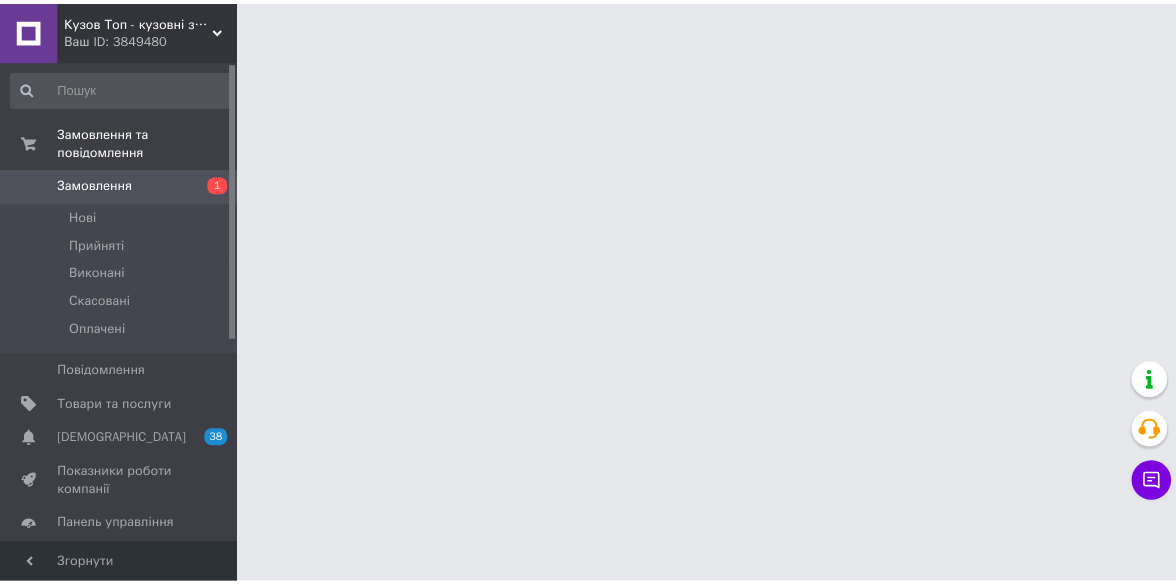scroll, scrollTop: 0, scrollLeft: 0, axis: both 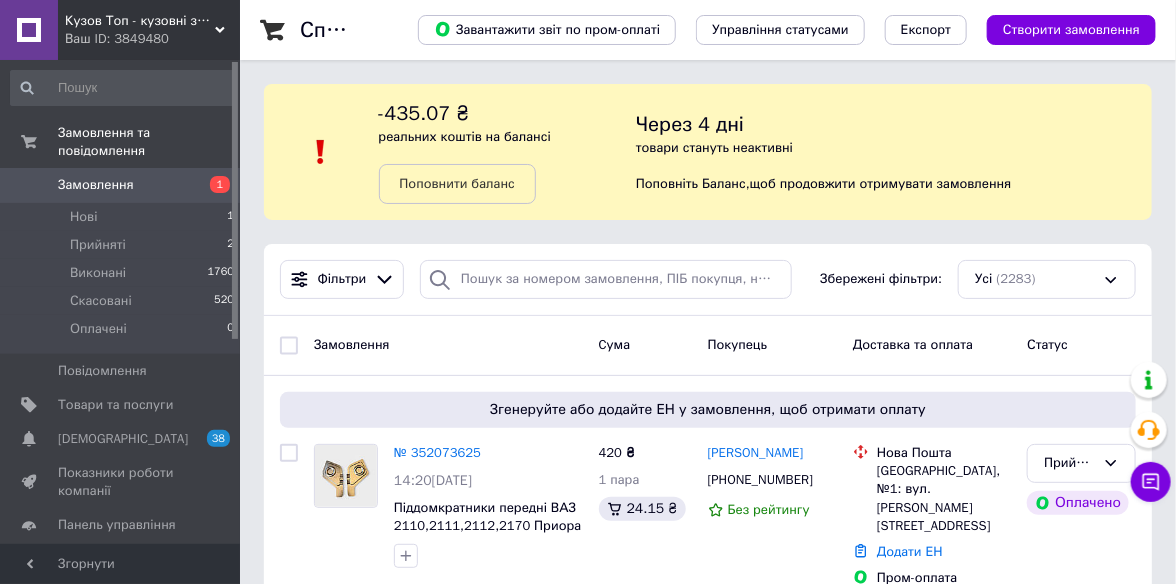 click on "Кузов Топ - кузовні запчастини, які стають як рідні Ваш ID: 3849480" at bounding box center [149, 30] 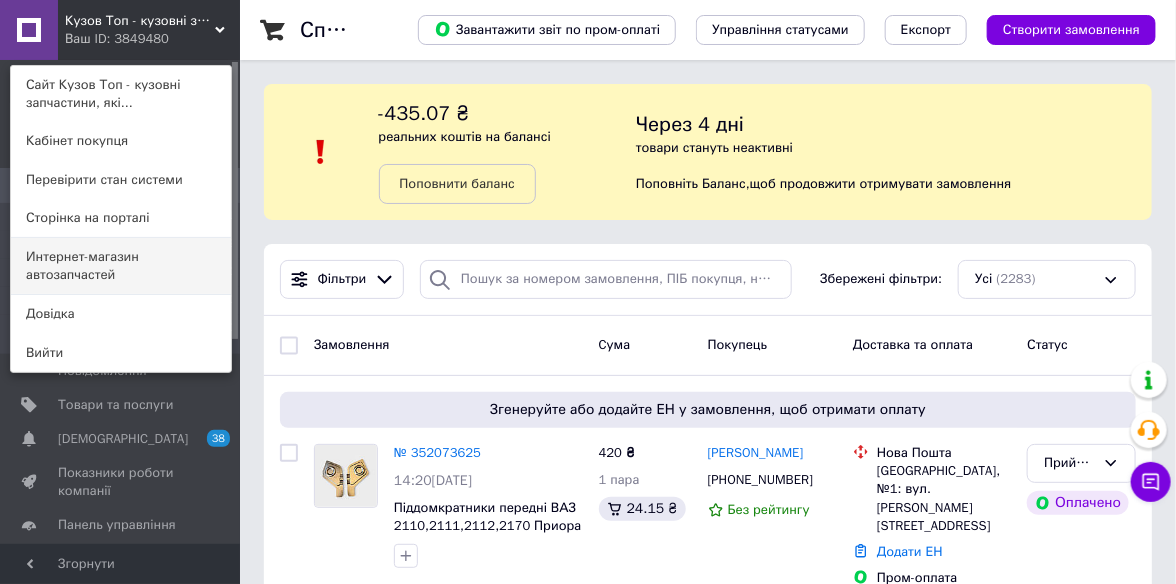 click on "Интернет-магазин автозапчастей" at bounding box center (121, 266) 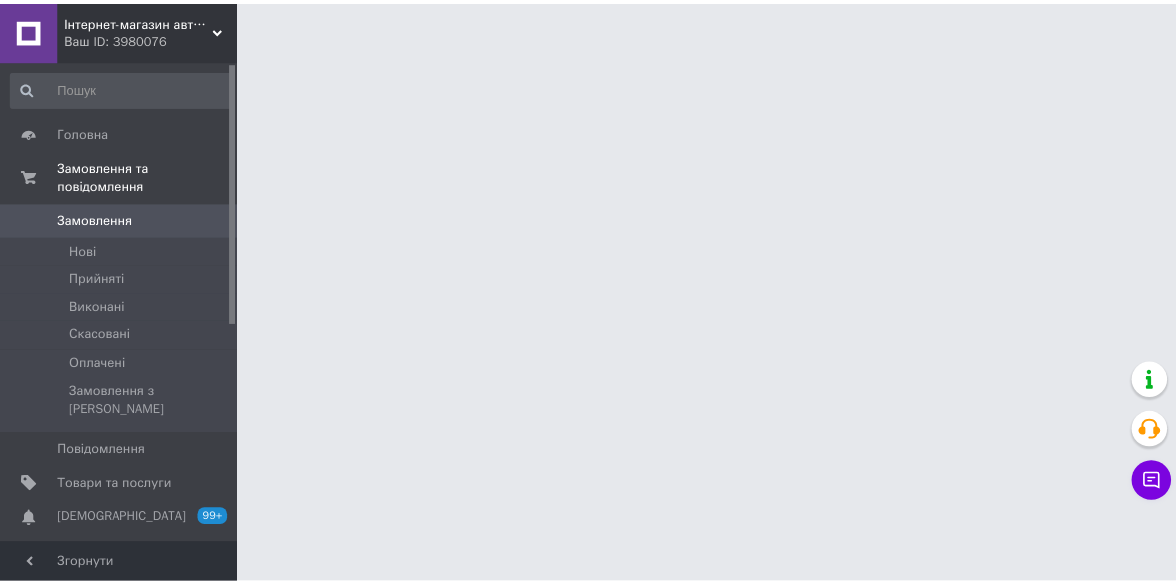 scroll, scrollTop: 0, scrollLeft: 0, axis: both 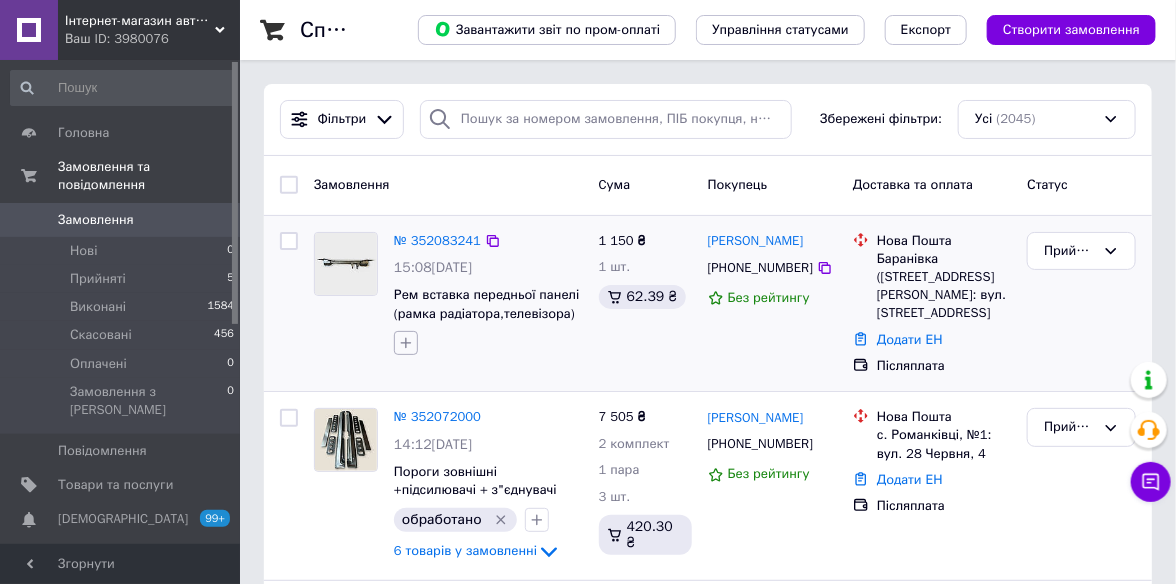 click 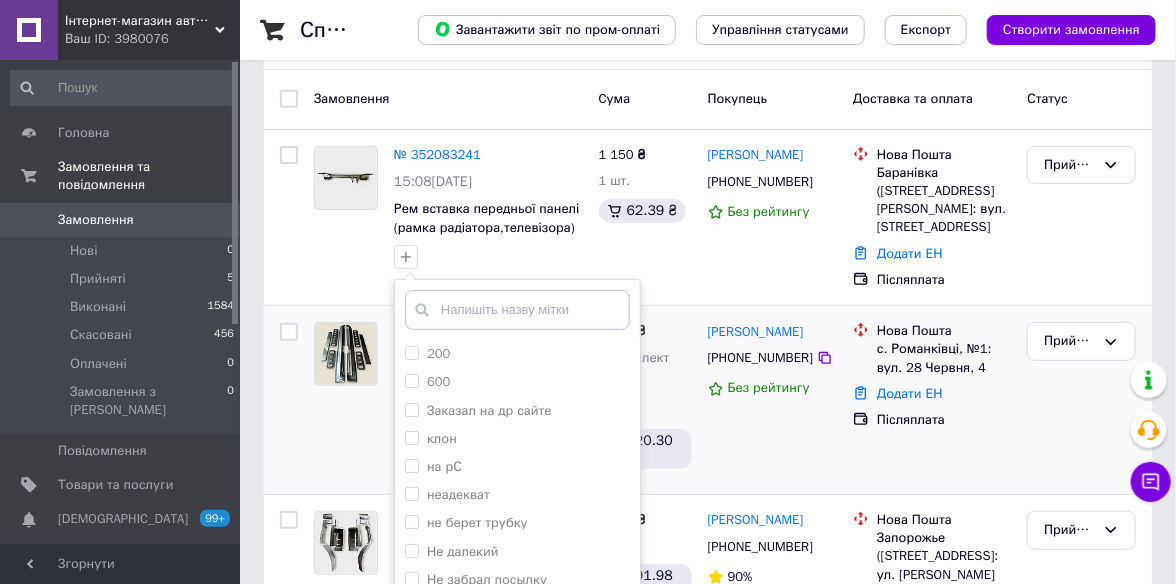 scroll, scrollTop: 200, scrollLeft: 0, axis: vertical 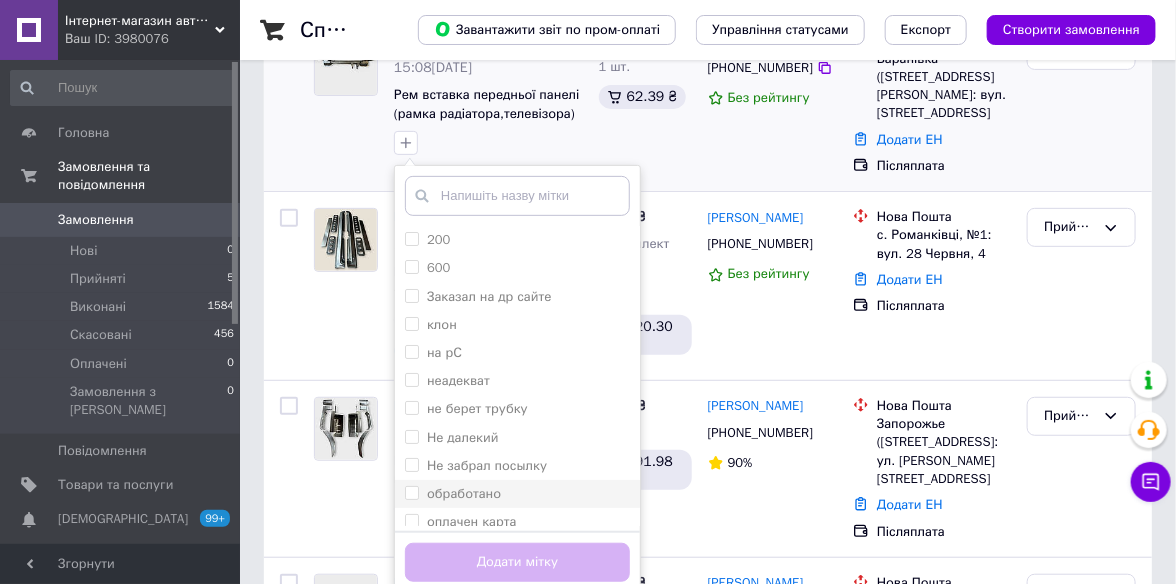 click on "обработано" at bounding box center [411, 492] 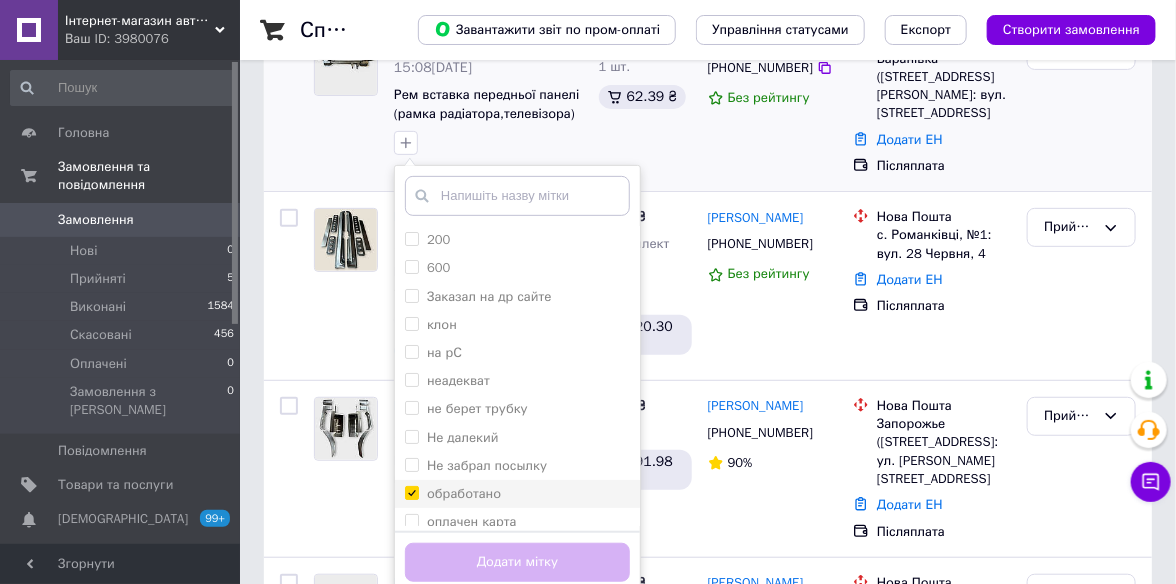 checkbox on "true" 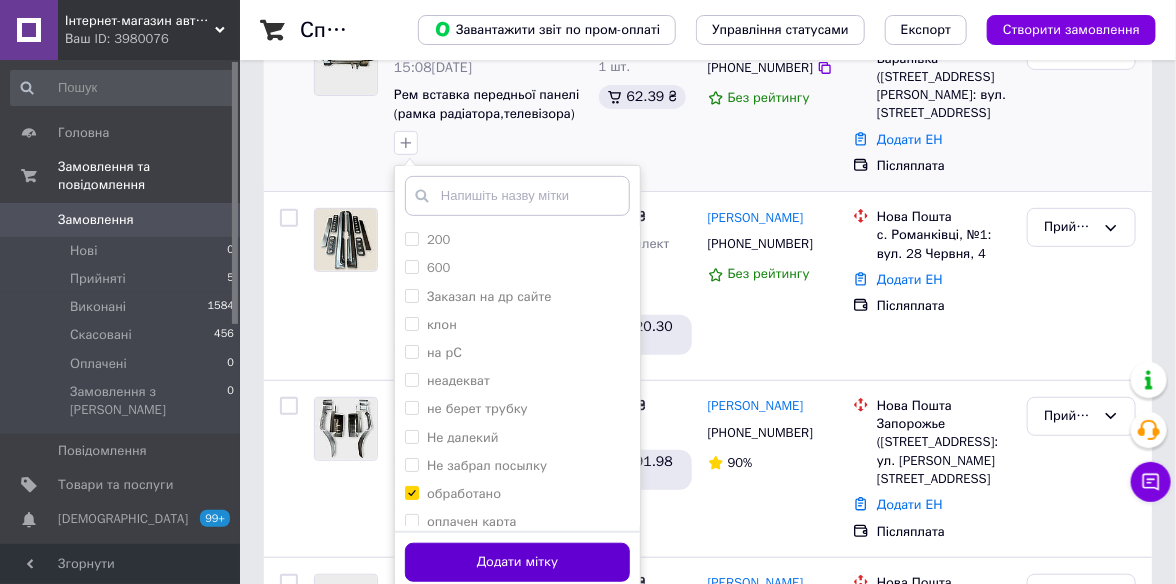 click on "Додати мітку" at bounding box center (517, 562) 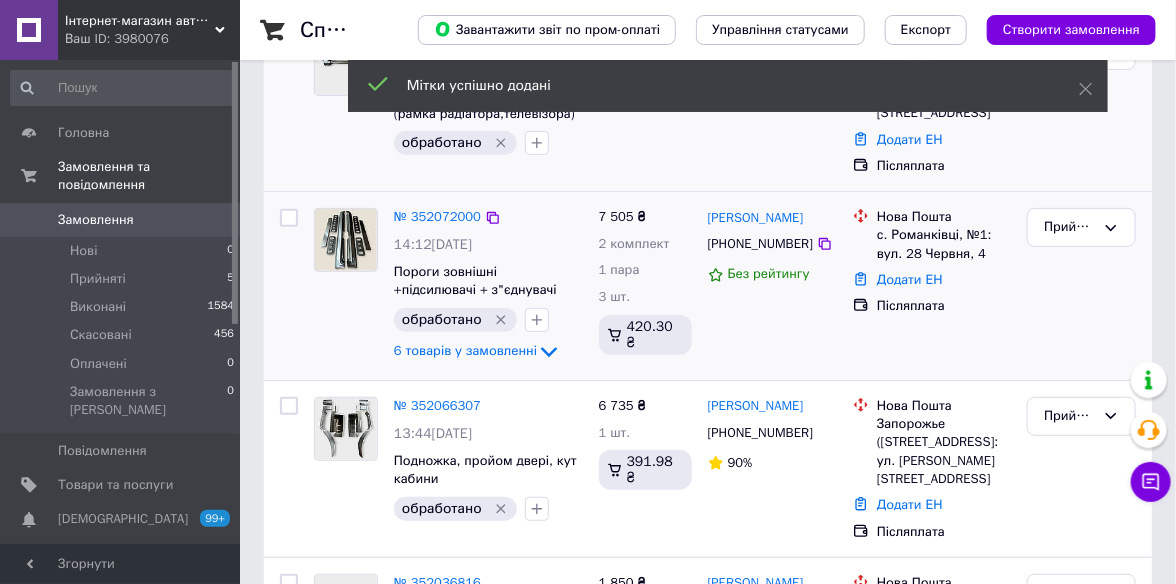 scroll, scrollTop: 0, scrollLeft: 0, axis: both 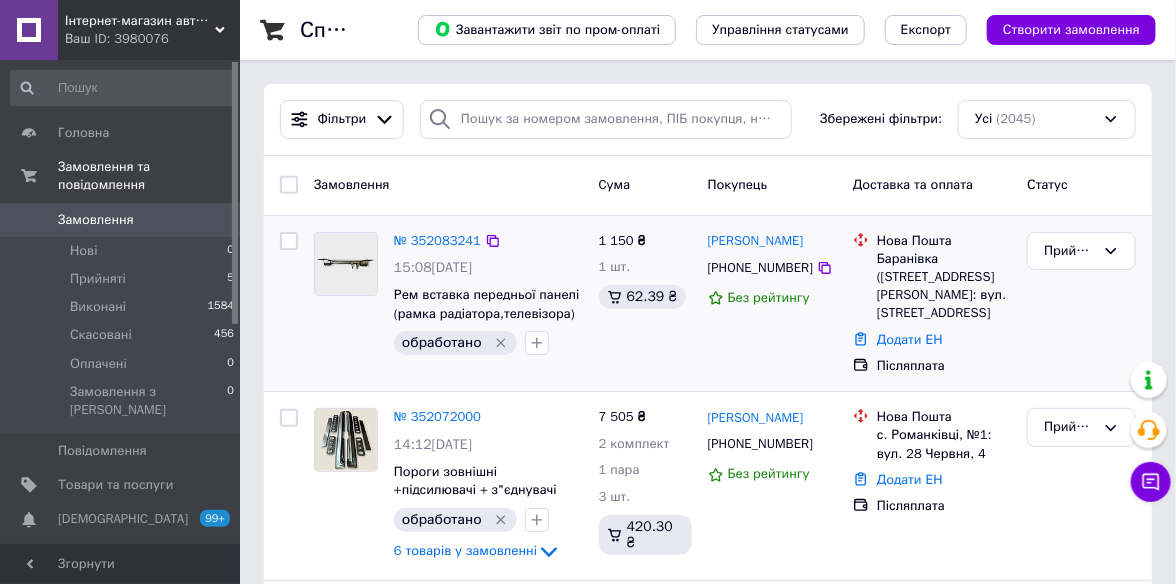 click on "Інтернет-магазин автозапчастин" at bounding box center [140, 21] 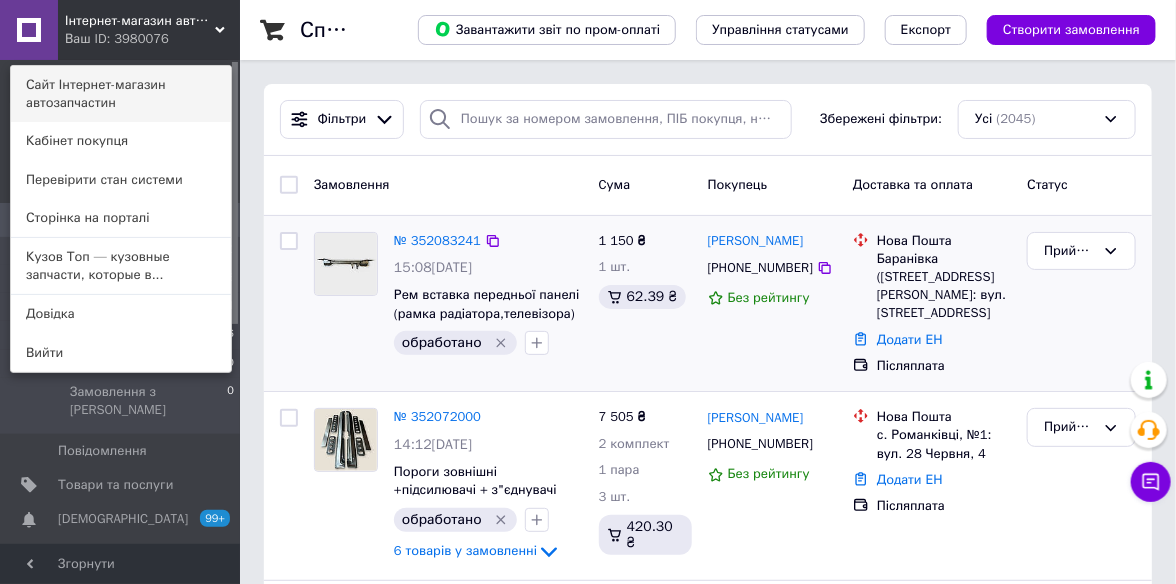 click on "Сайт Інтернет-магазин автозапчастин" at bounding box center (121, 94) 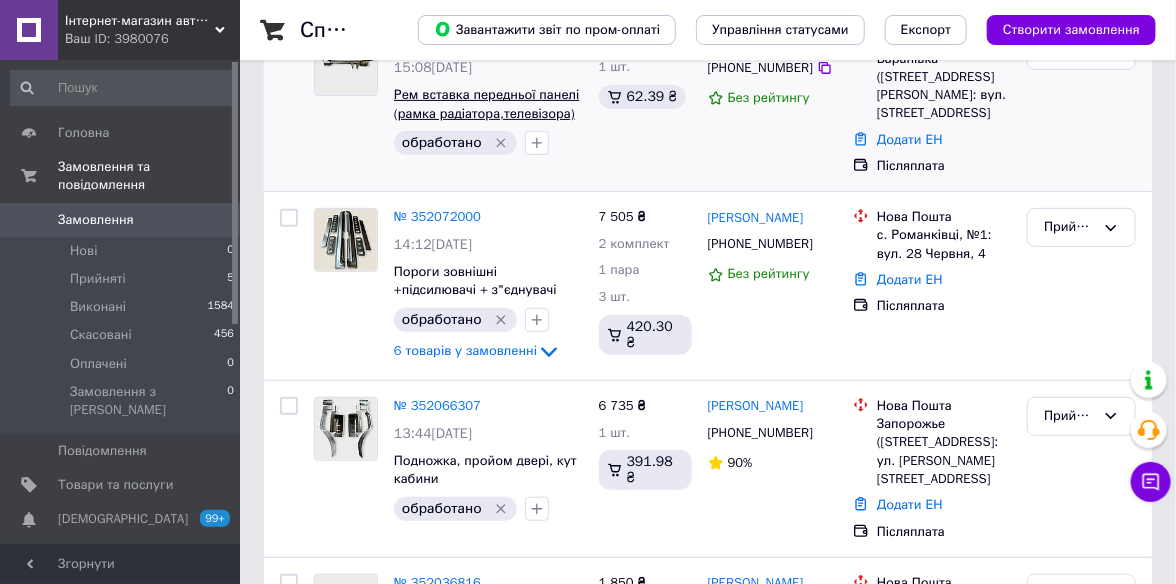 scroll, scrollTop: 0, scrollLeft: 0, axis: both 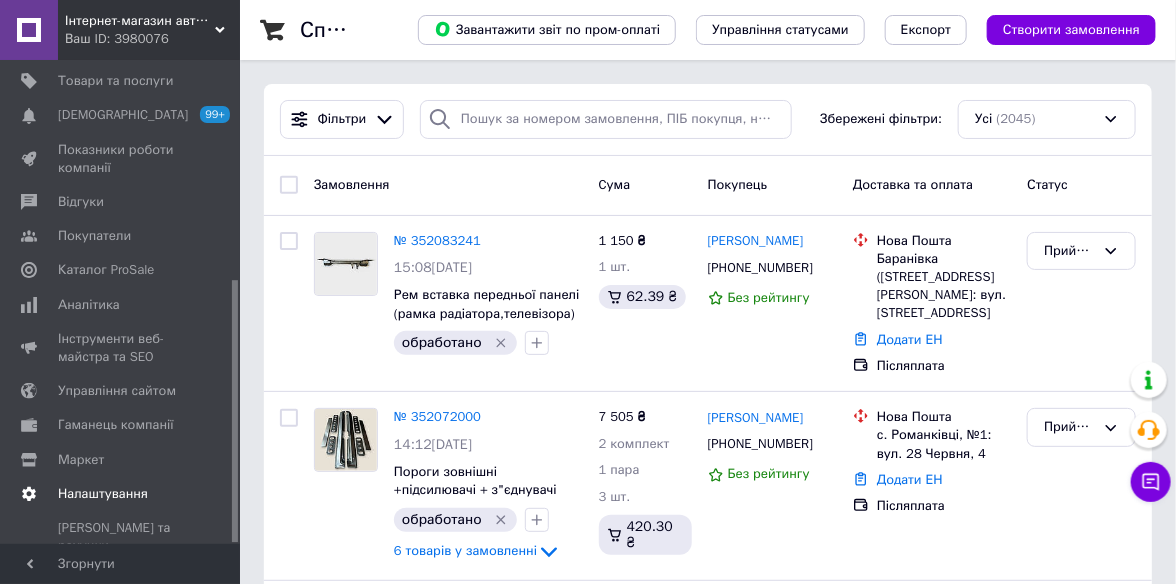 click on "Налаштування" at bounding box center (103, 494) 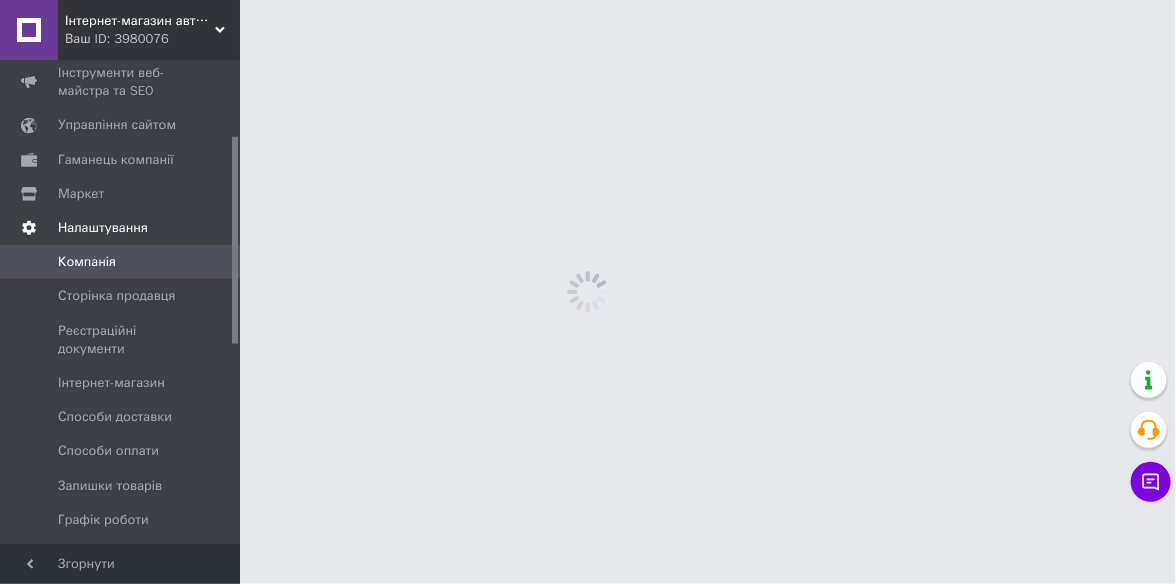scroll, scrollTop: 175, scrollLeft: 0, axis: vertical 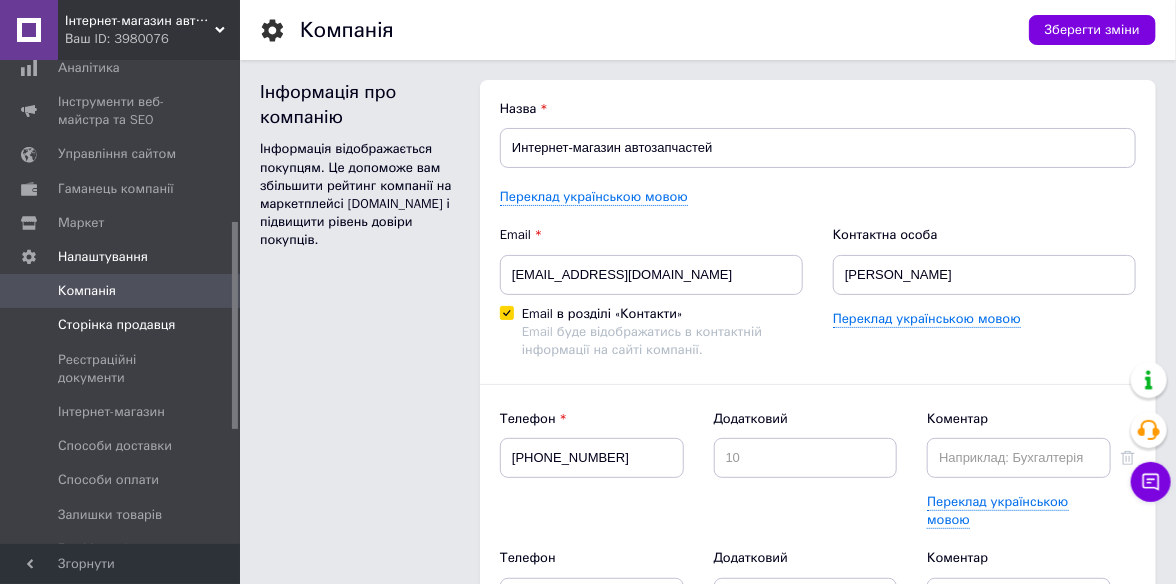 click on "Сторінка продавця" at bounding box center [116, 325] 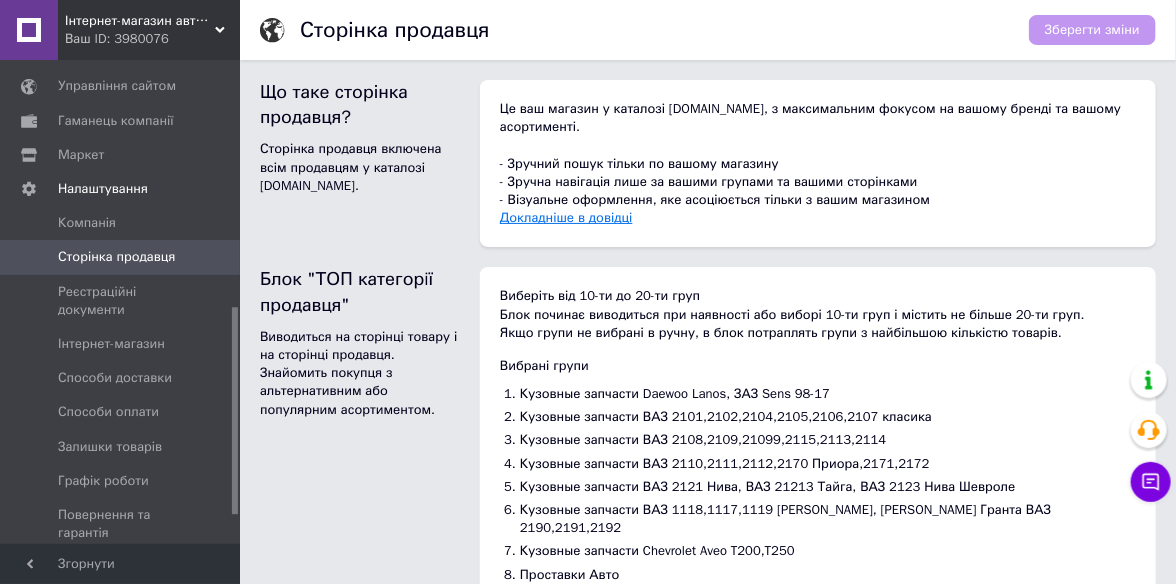 scroll, scrollTop: 575, scrollLeft: 0, axis: vertical 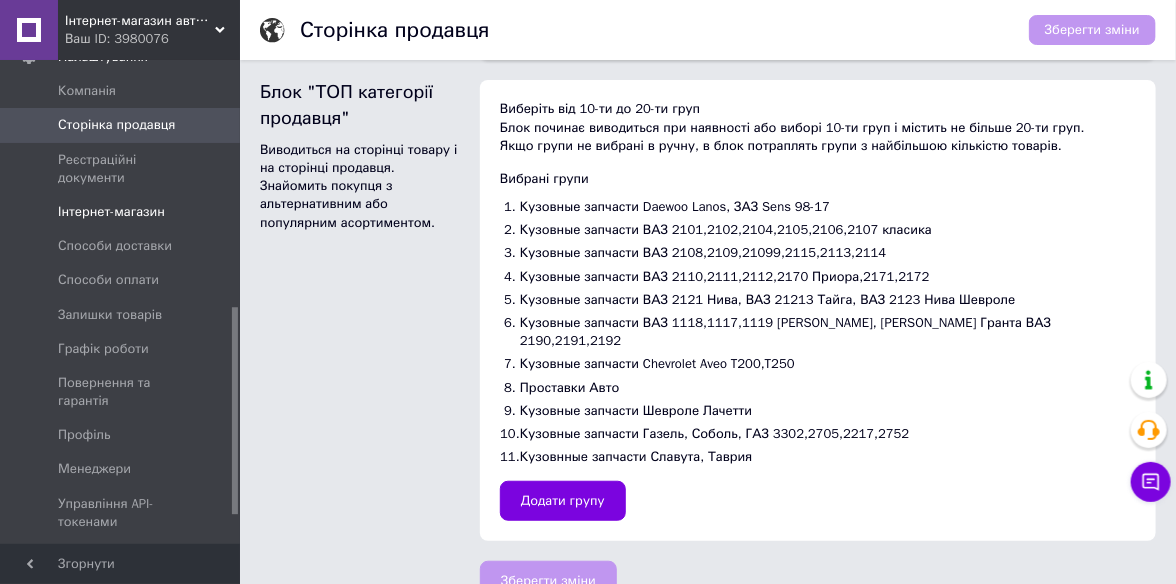 click on "Інтернет-магазин" at bounding box center [111, 212] 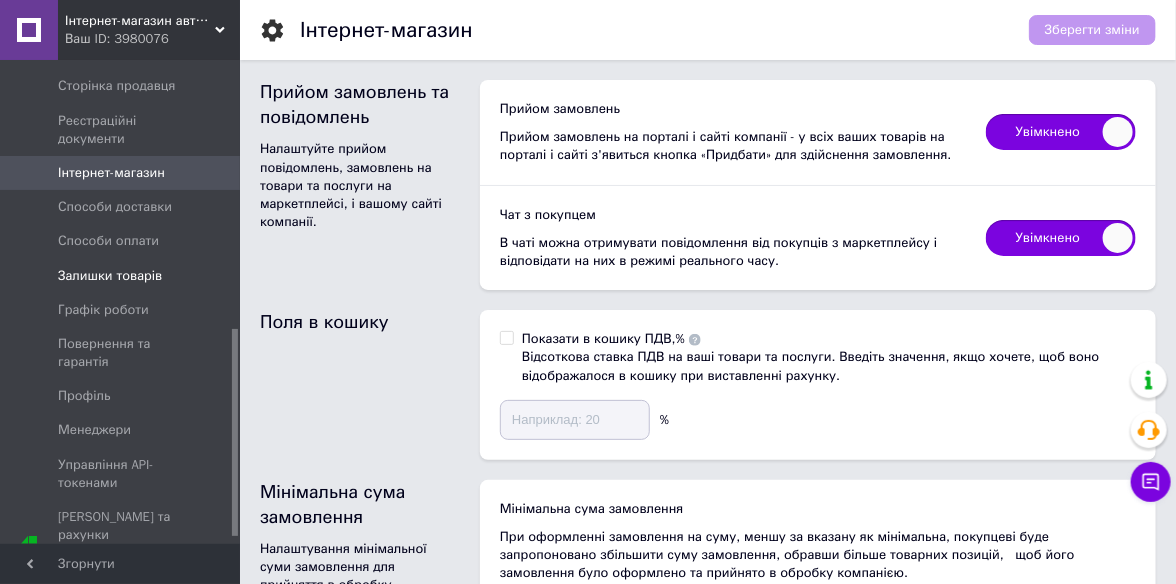 scroll, scrollTop: 640, scrollLeft: 0, axis: vertical 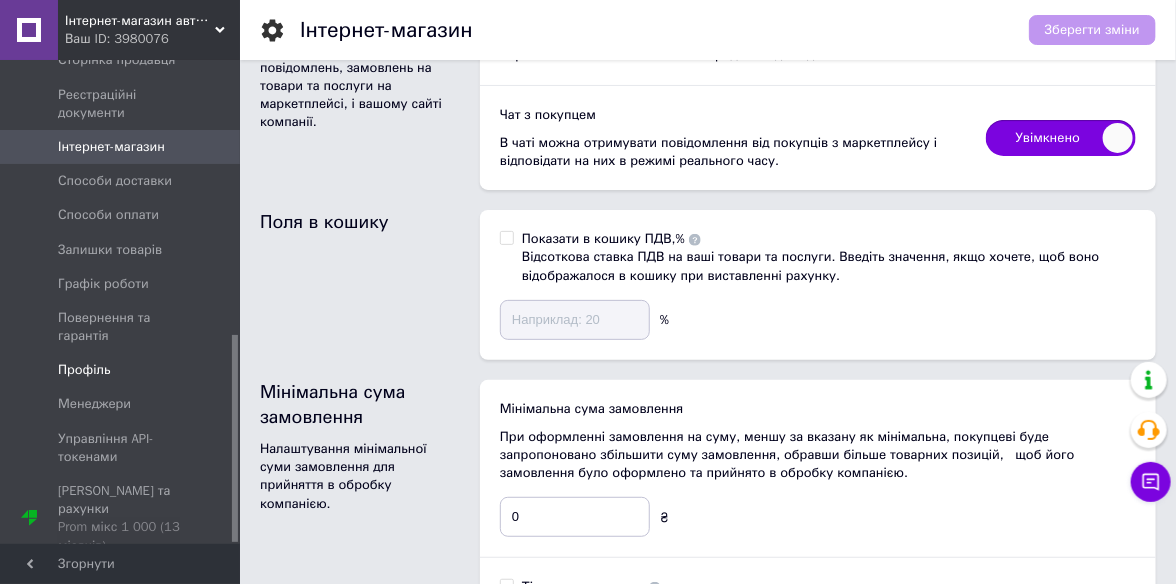 click on "Профіль" at bounding box center [123, 370] 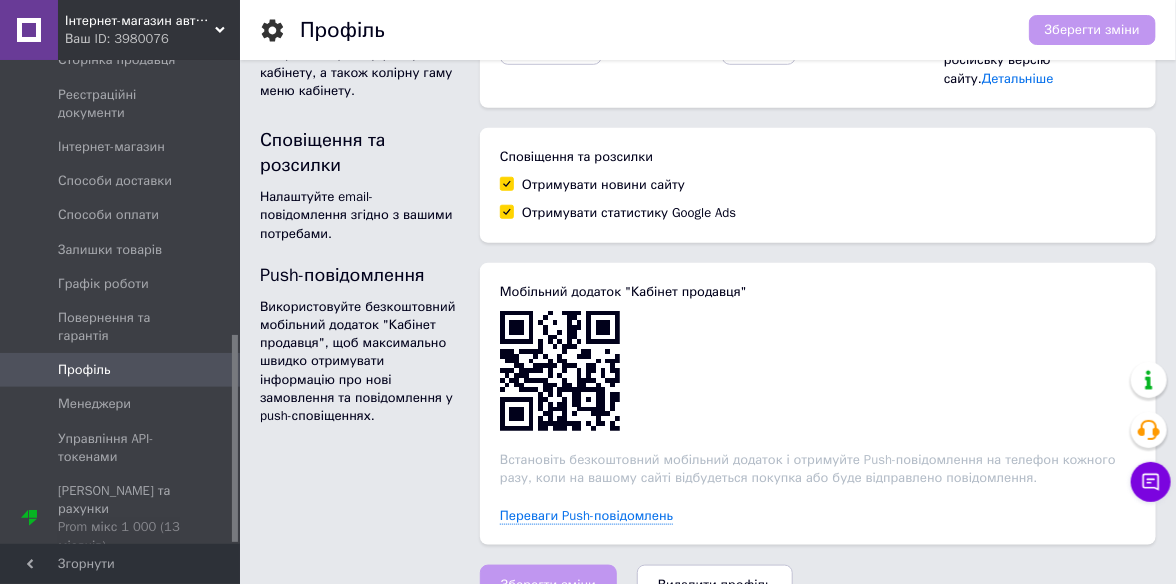 scroll, scrollTop: 528, scrollLeft: 0, axis: vertical 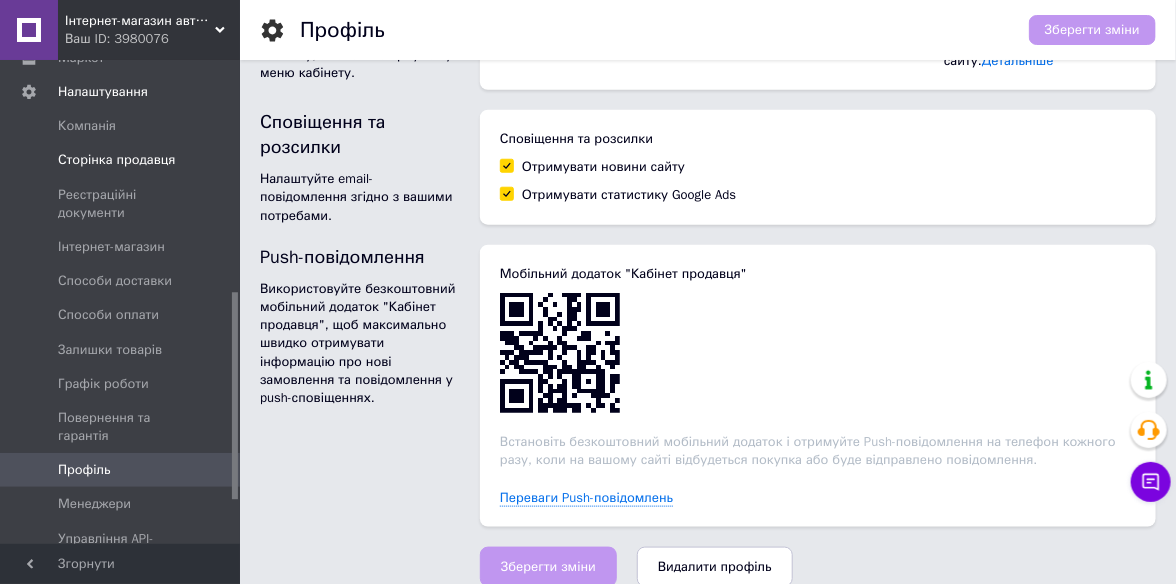 click on "Сторінка продавця" at bounding box center (123, 160) 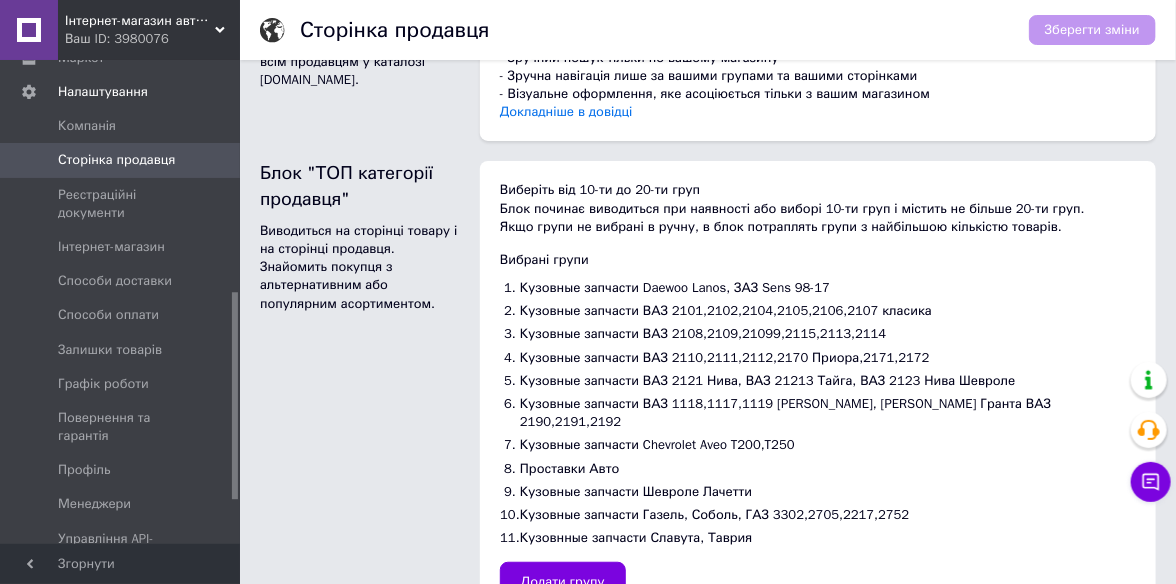 scroll, scrollTop: 187, scrollLeft: 0, axis: vertical 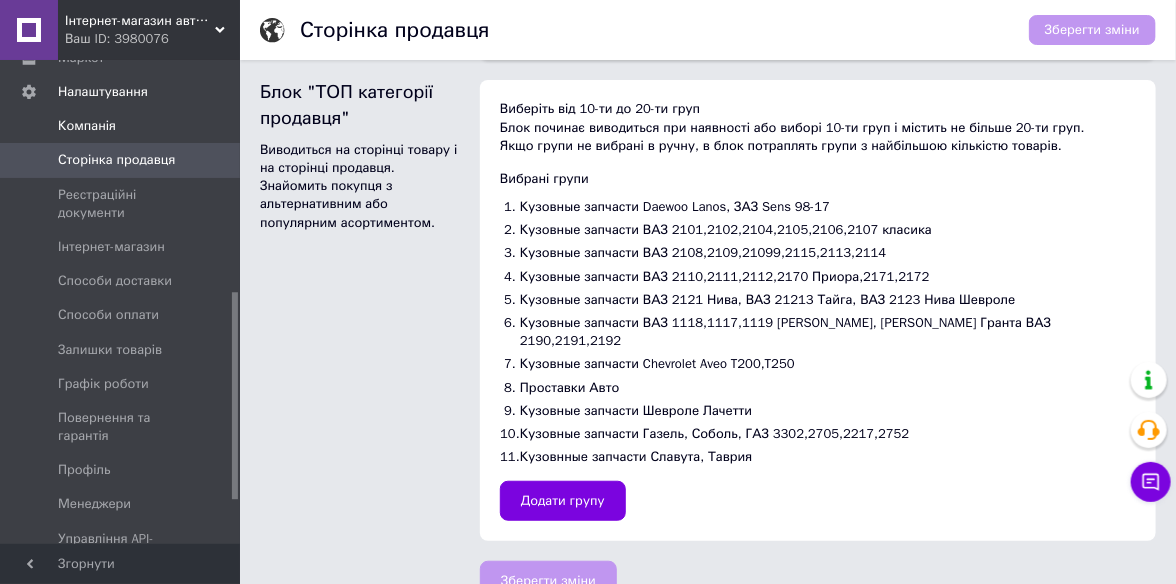 click on "Компанія" at bounding box center [87, 126] 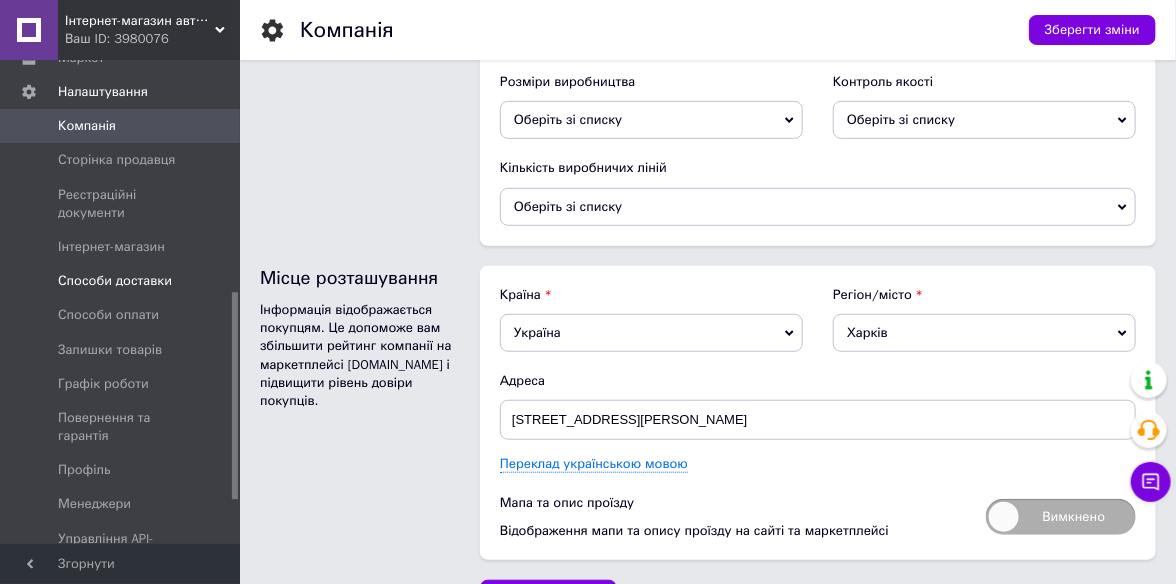 scroll, scrollTop: 2873, scrollLeft: 0, axis: vertical 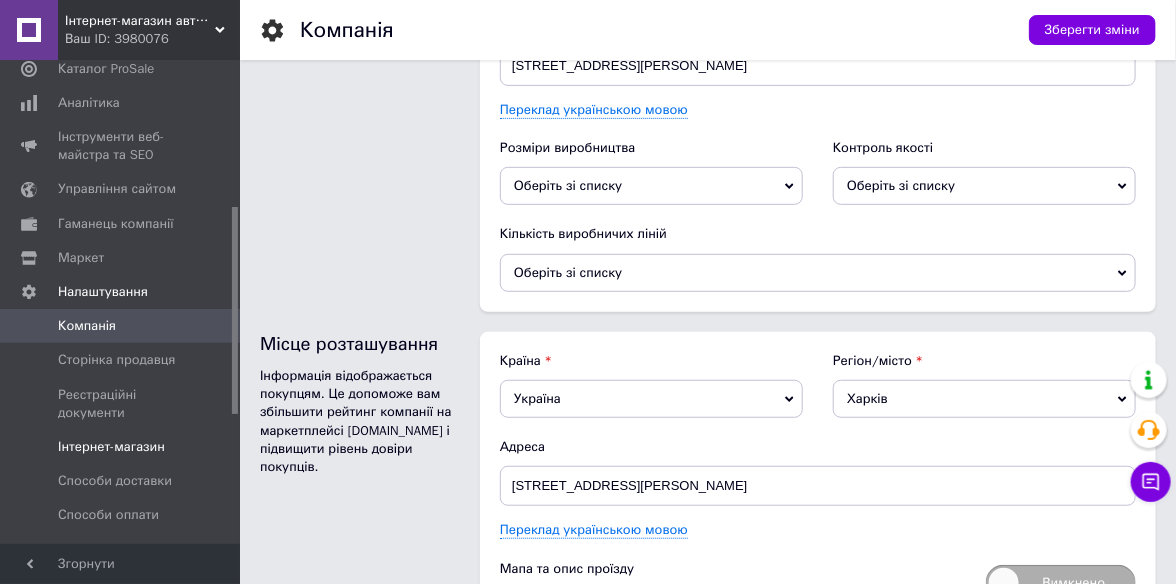 click on "Інтернет-магазин" at bounding box center [123, 447] 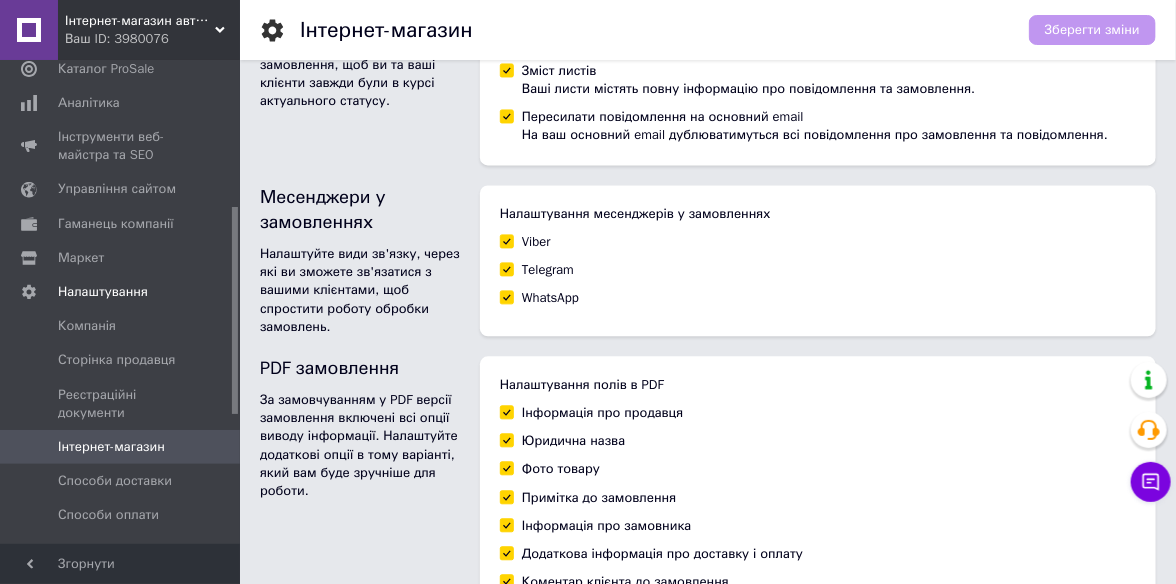 scroll, scrollTop: 1454, scrollLeft: 0, axis: vertical 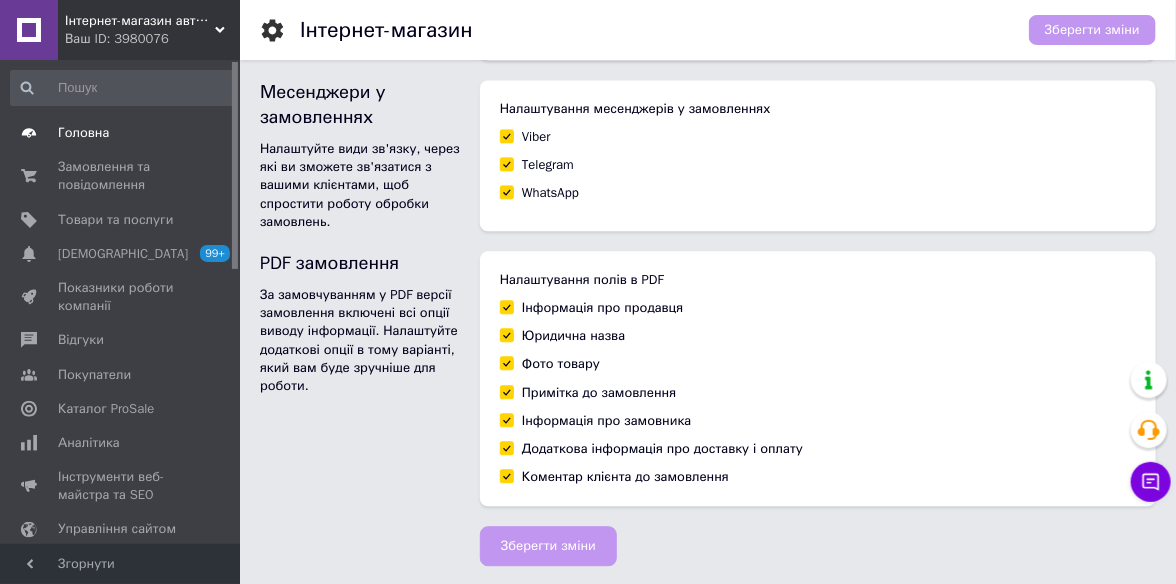 click on "Головна" at bounding box center (121, 133) 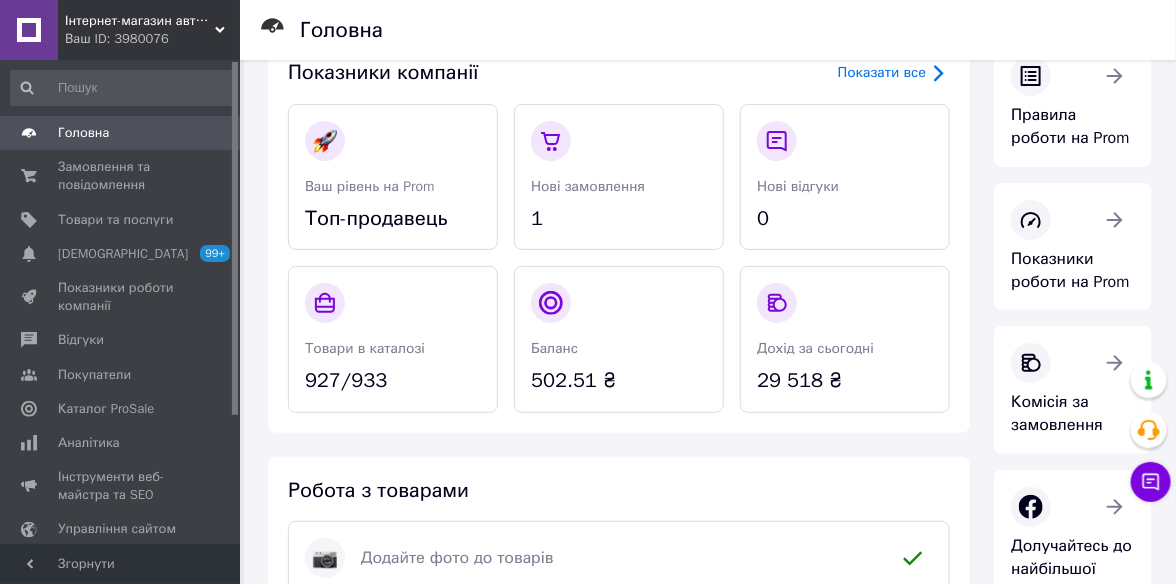 scroll, scrollTop: 100, scrollLeft: 0, axis: vertical 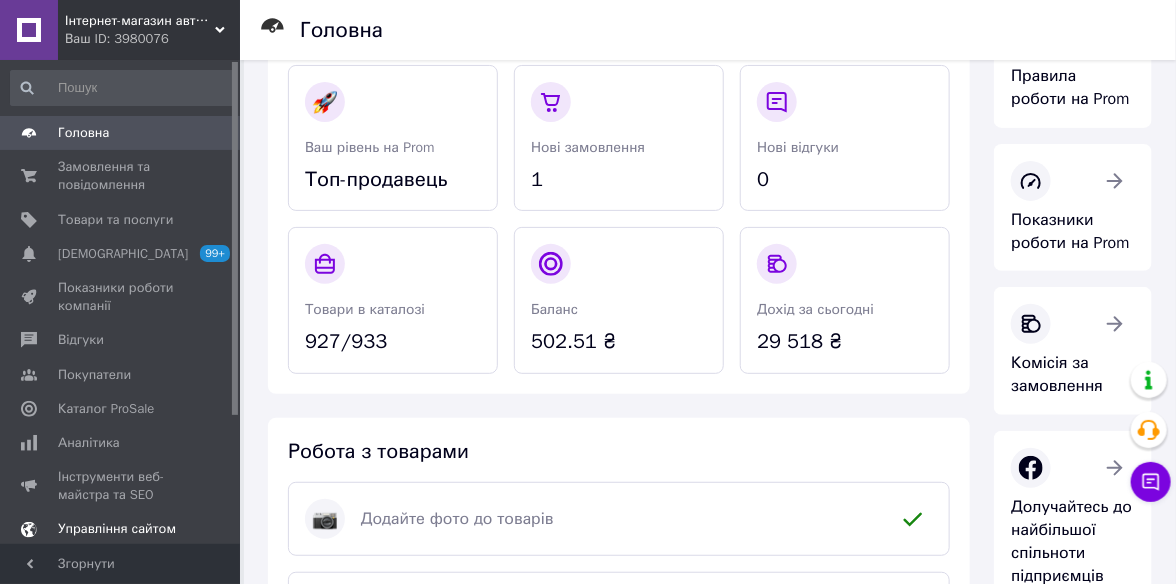 click on "Управління сайтом" at bounding box center (117, 529) 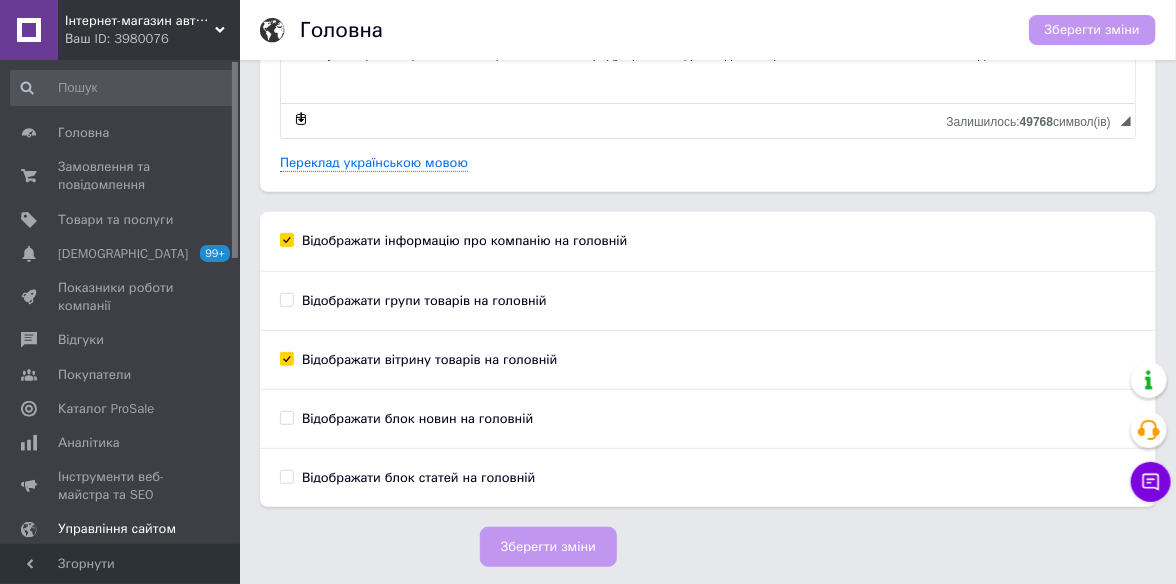 scroll, scrollTop: 0, scrollLeft: 0, axis: both 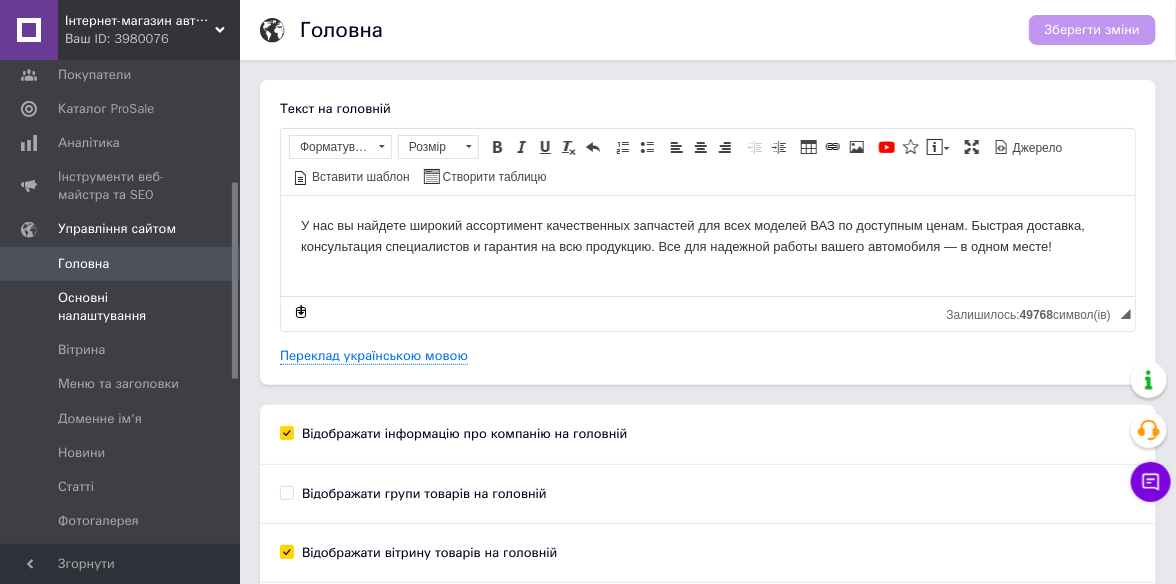 click on "Основні налаштування" at bounding box center [121, 307] 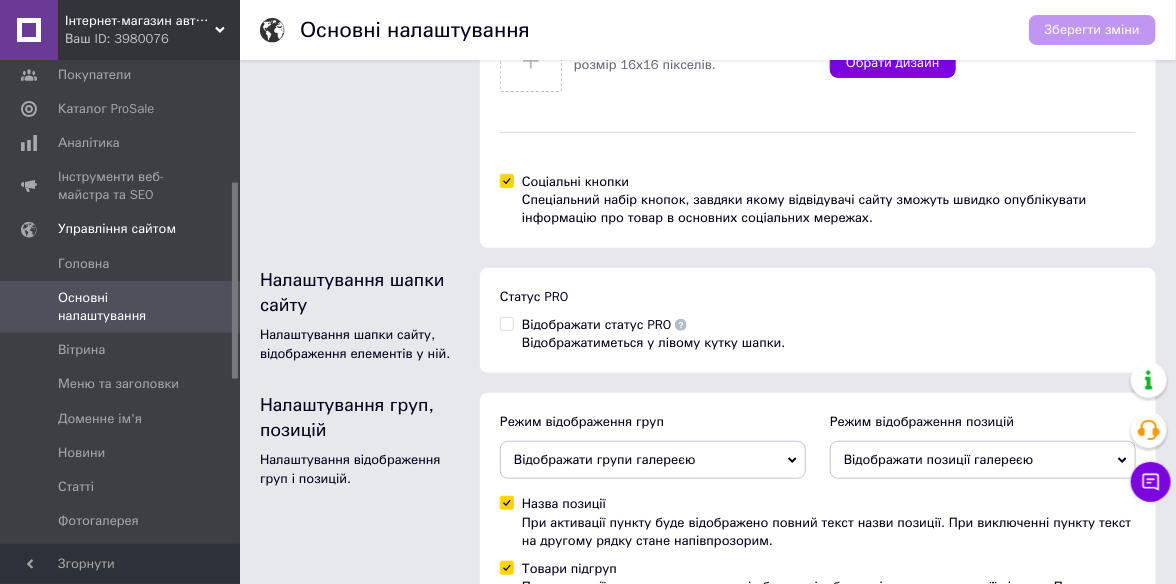 scroll, scrollTop: 138, scrollLeft: 0, axis: vertical 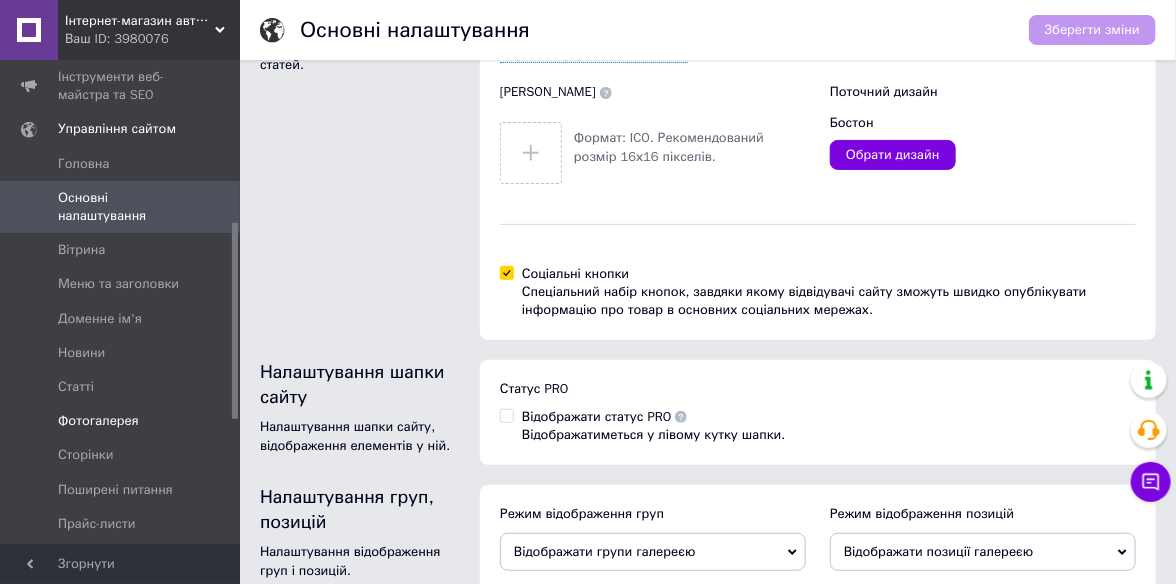 click on "Фотогалерея" at bounding box center (98, 421) 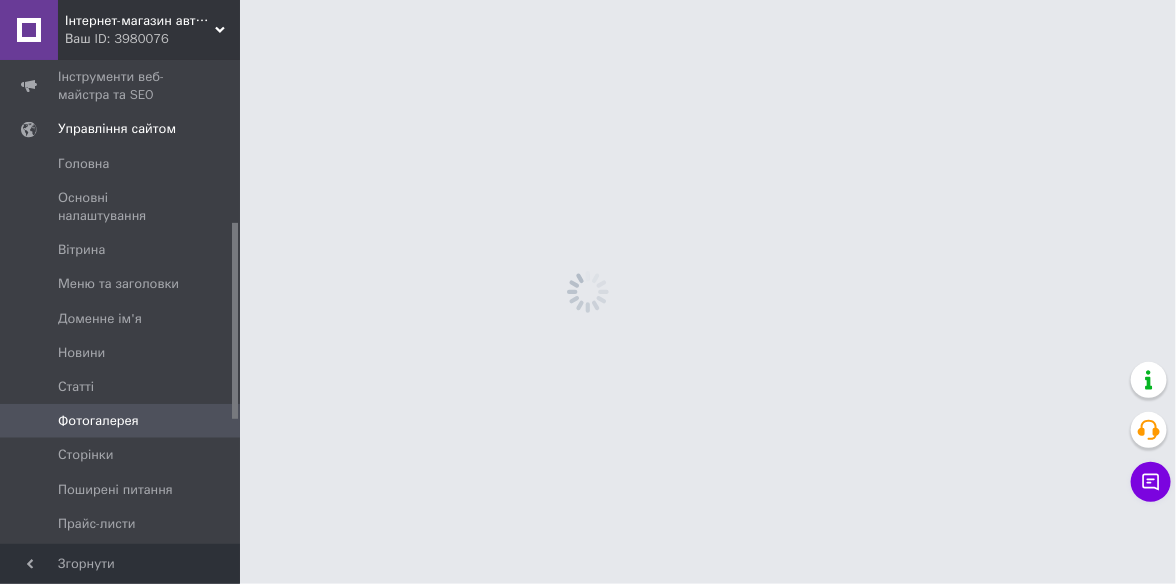 scroll, scrollTop: 0, scrollLeft: 0, axis: both 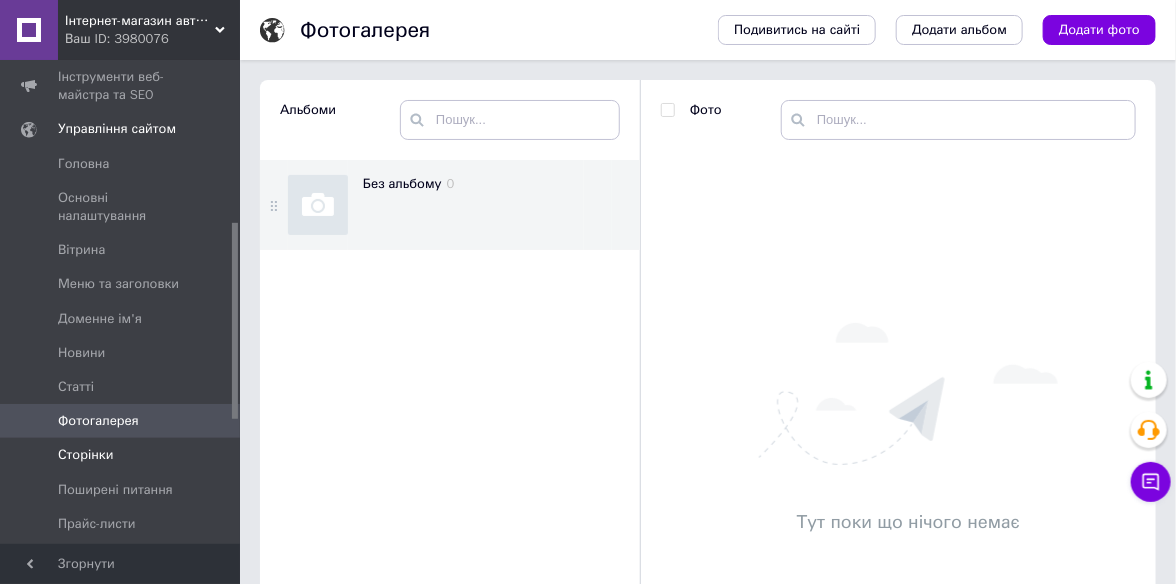 click on "Сторінки" at bounding box center [85, 455] 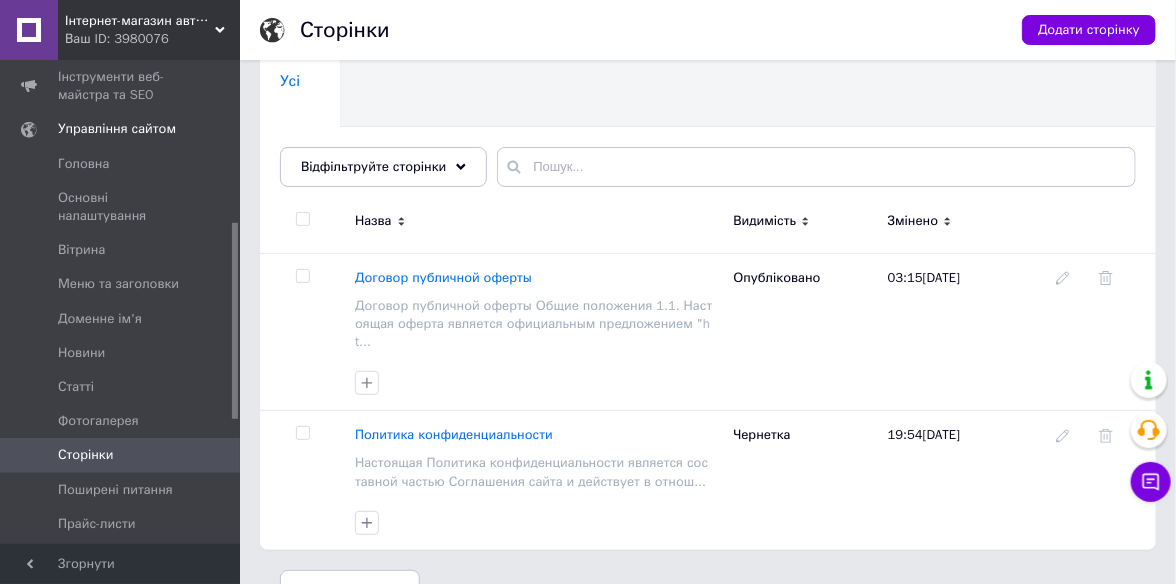 scroll, scrollTop: 56, scrollLeft: 0, axis: vertical 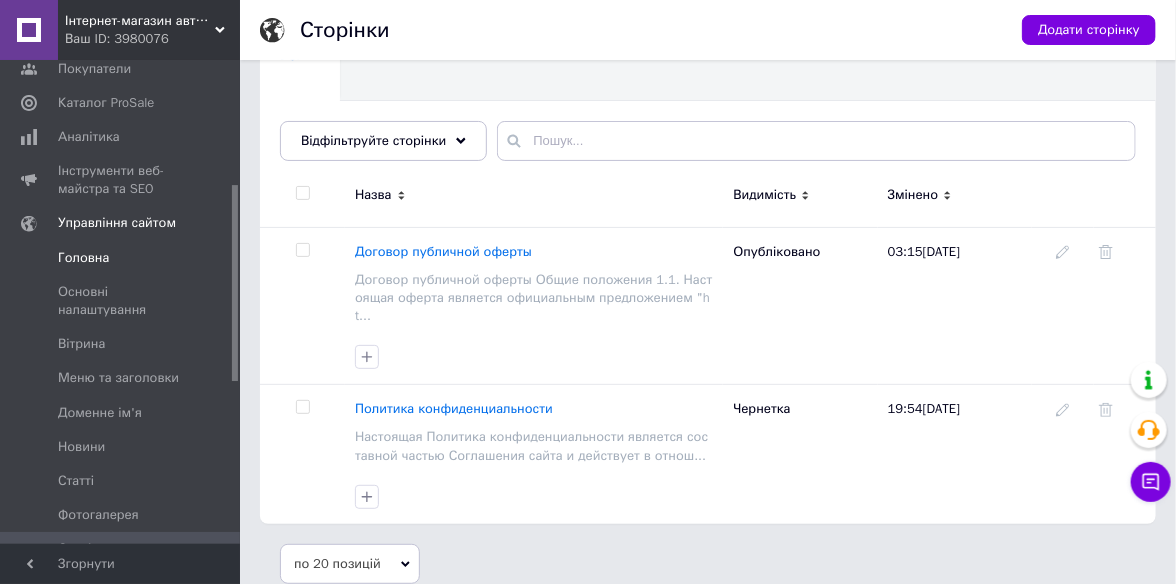 click on "Головна" at bounding box center (83, 258) 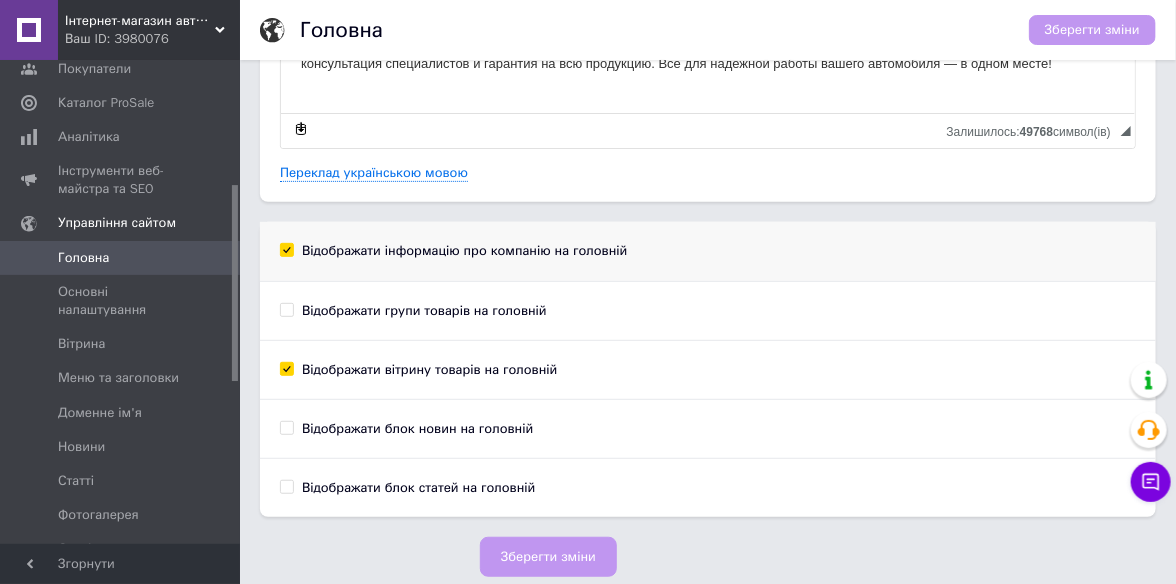 scroll, scrollTop: 193, scrollLeft: 0, axis: vertical 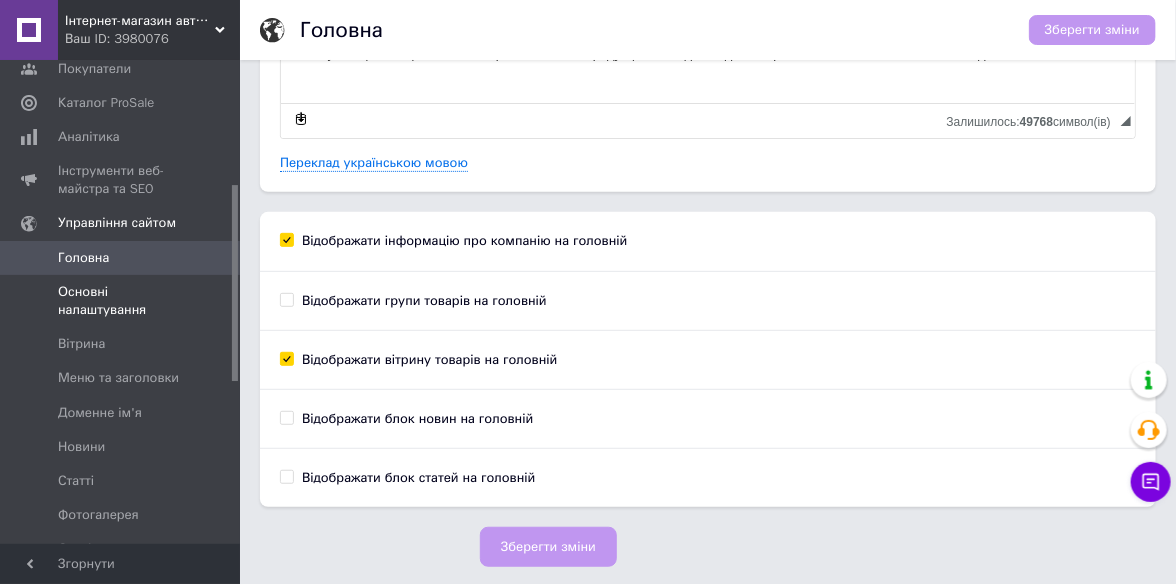 click on "Основні налаштування" at bounding box center [121, 301] 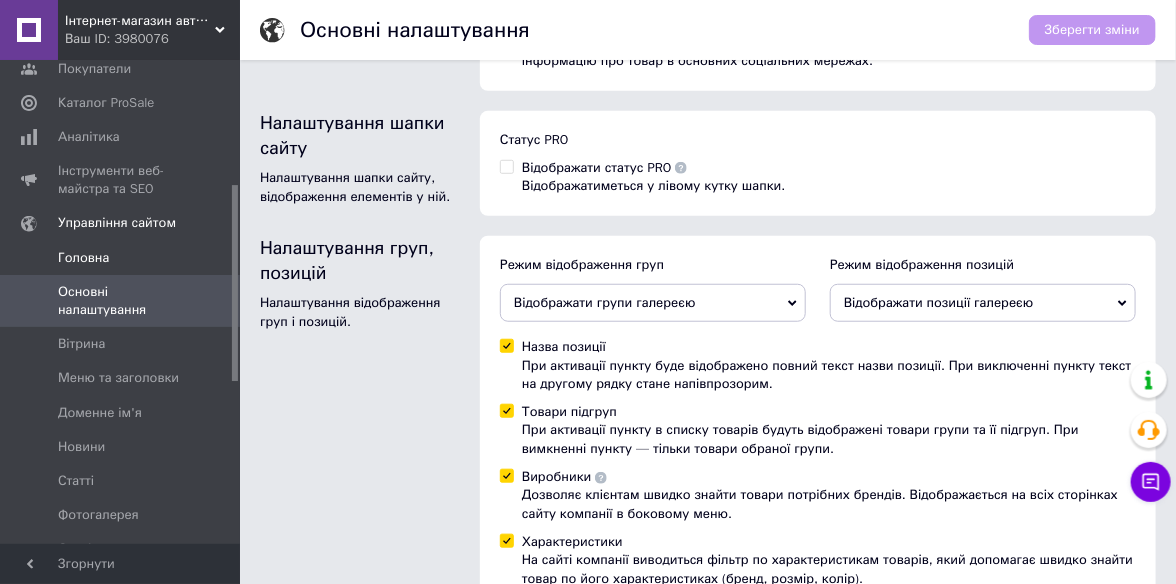 scroll, scrollTop: 338, scrollLeft: 0, axis: vertical 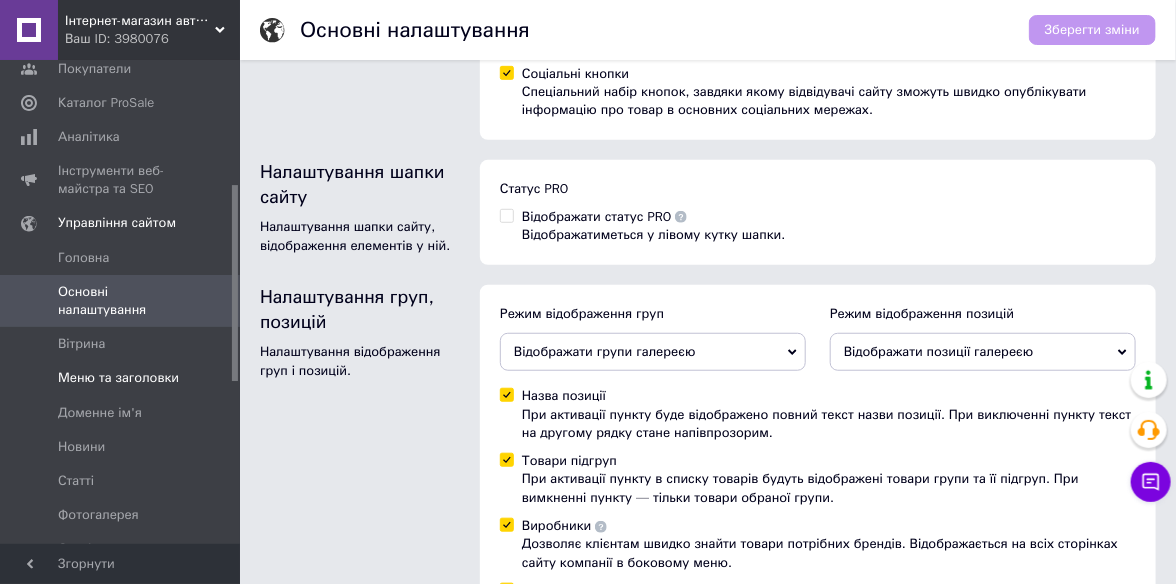 click on "Меню та заголовки" at bounding box center [118, 378] 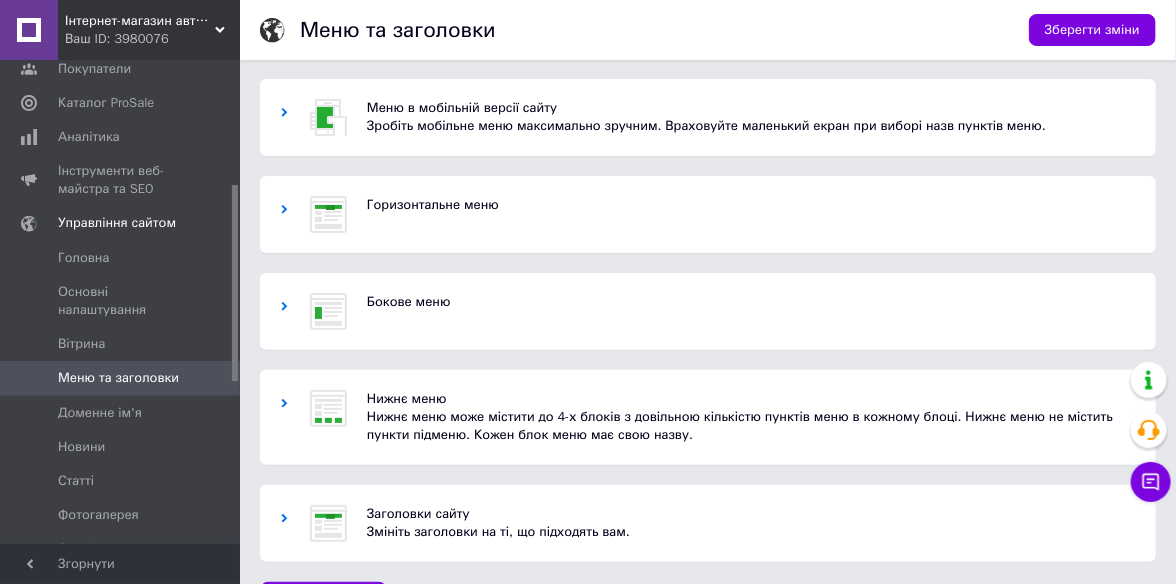 scroll, scrollTop: 0, scrollLeft: 0, axis: both 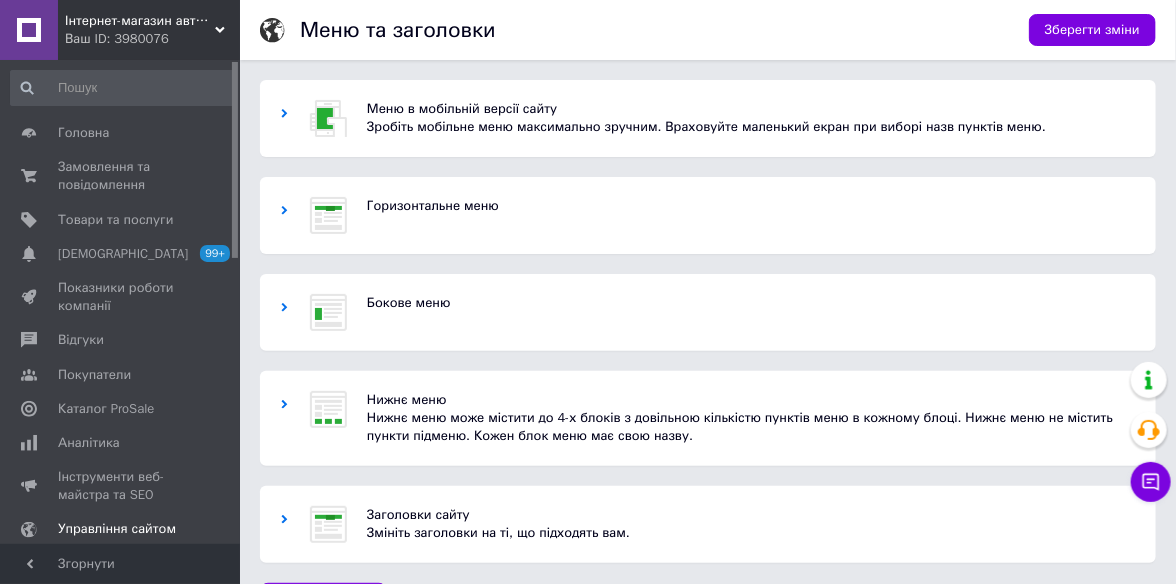 click on "Інтернет-магазин автозапчастин Ваш ID: 3980076" at bounding box center [149, 30] 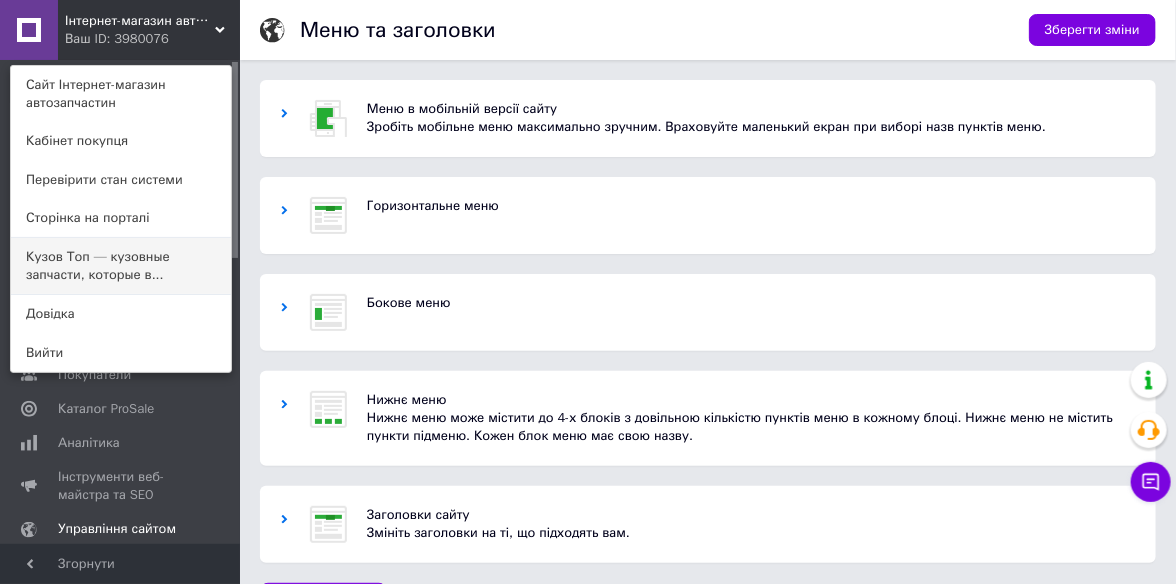 click on "Кузов Топ — кузовные запчасти, которые в..." at bounding box center (121, 266) 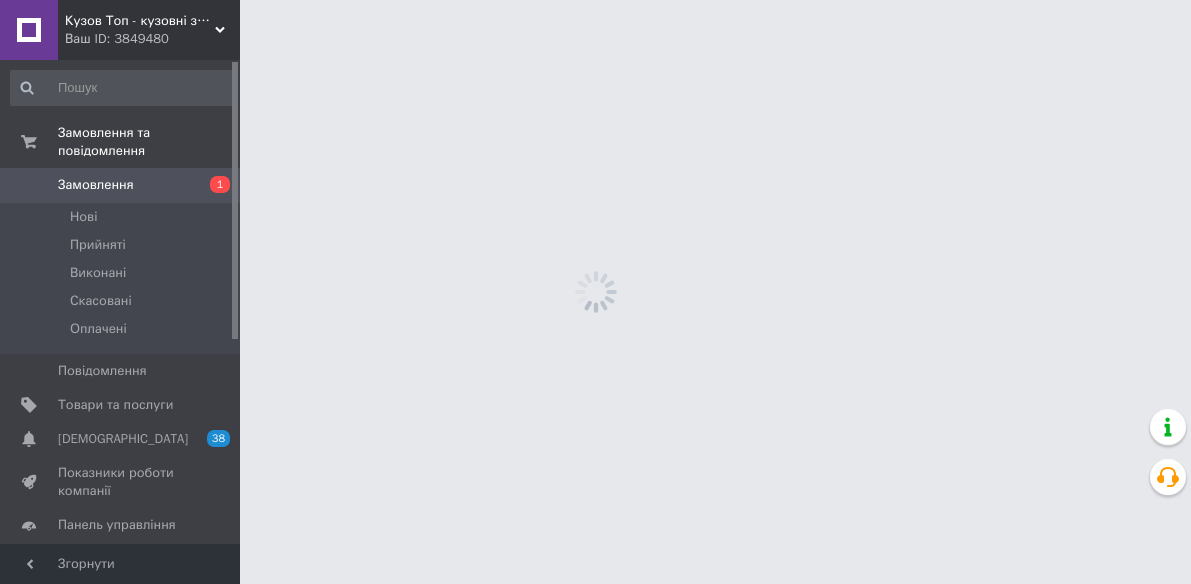 scroll, scrollTop: 0, scrollLeft: 0, axis: both 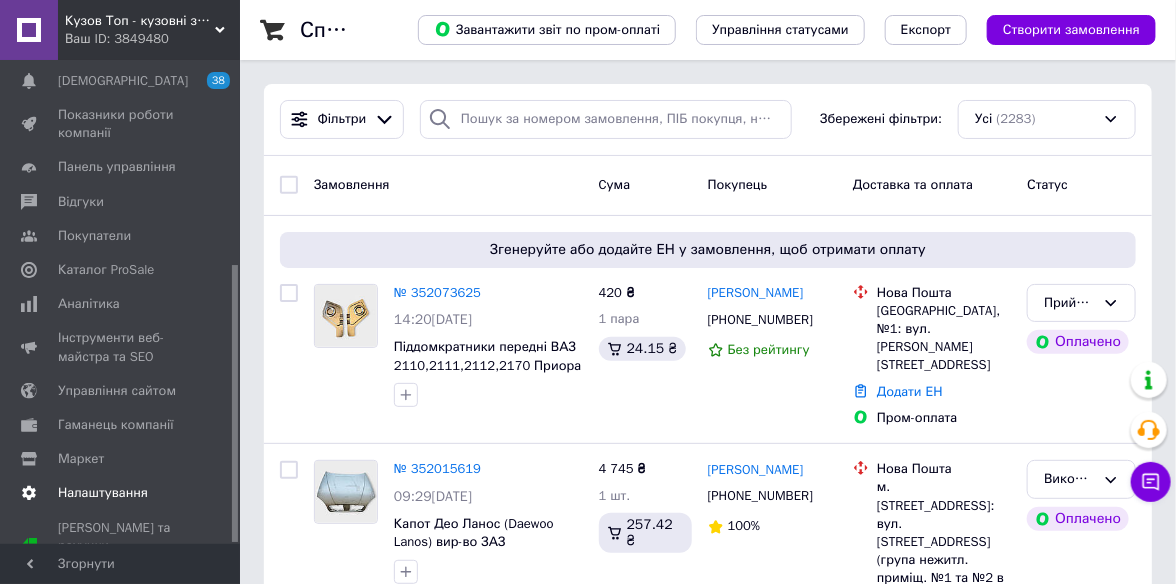 click on "Налаштування" at bounding box center [103, 493] 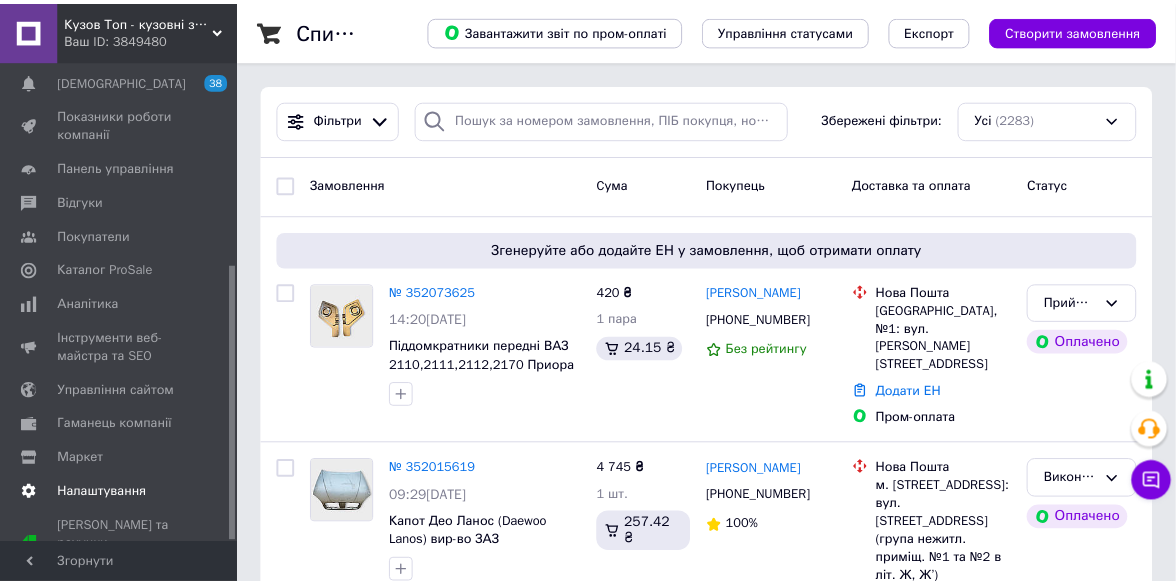 scroll, scrollTop: 157, scrollLeft: 0, axis: vertical 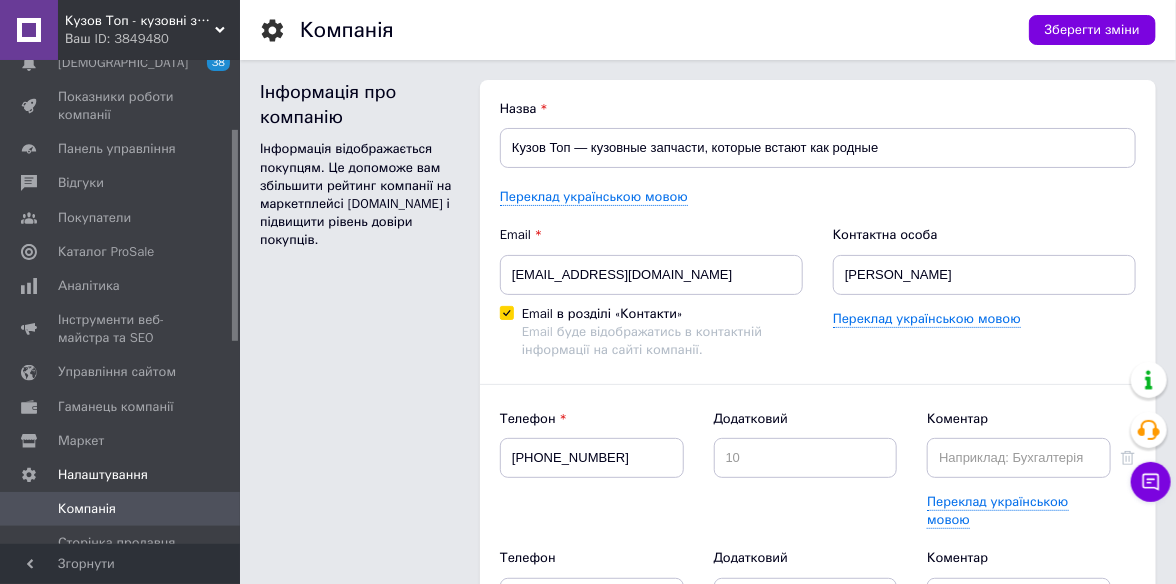 click on "Кузов Топ - кузовні запчастини, які стають як рідні" at bounding box center (140, 21) 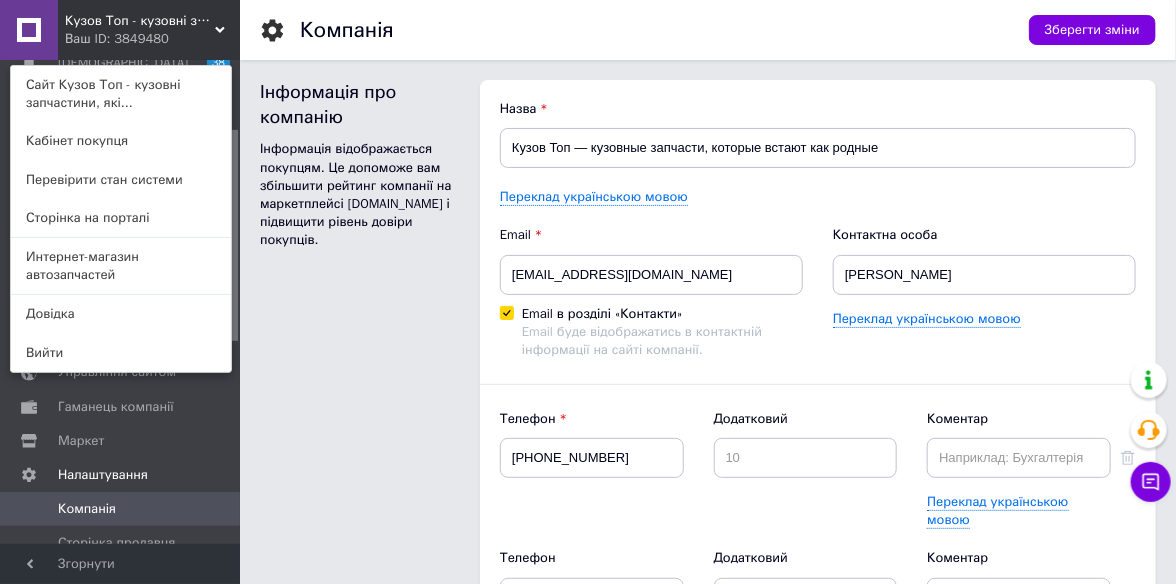 click on "Кузов Топ - кузовні запчастини, які стають як рідні Ваш ID: 3849480 Сайт Кузов Топ - кузовні запчастини, які... Кабінет покупця Перевірити стан системи Сторінка на порталі Интернет-магазин автозапчастей Довідка Вийти" at bounding box center [120, 30] 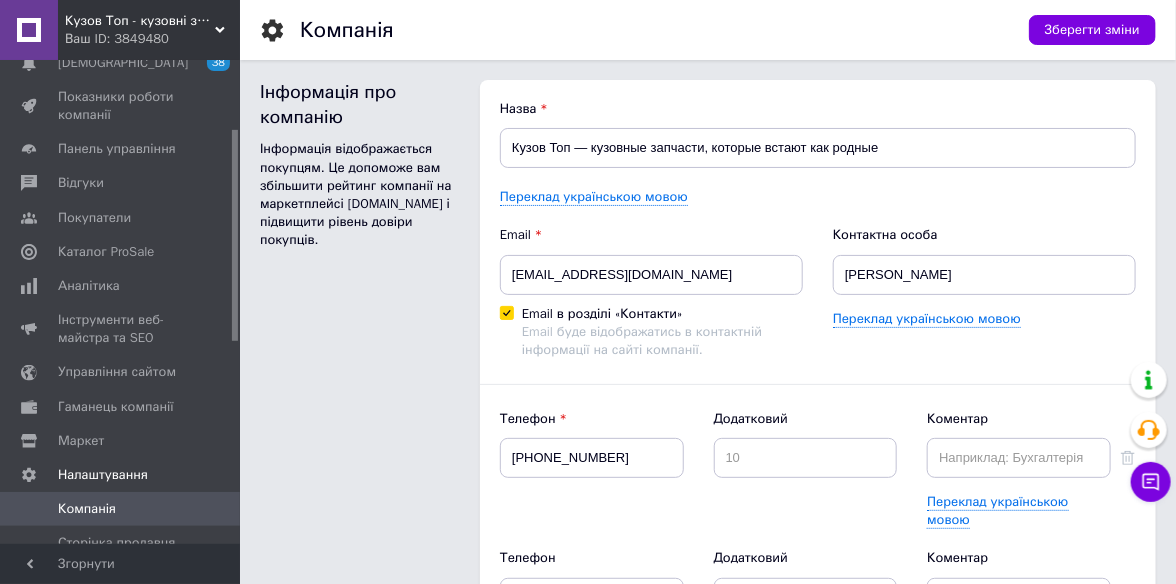 click on "Кузов Топ - кузовні запчастини, які стають як рідні" at bounding box center (140, 21) 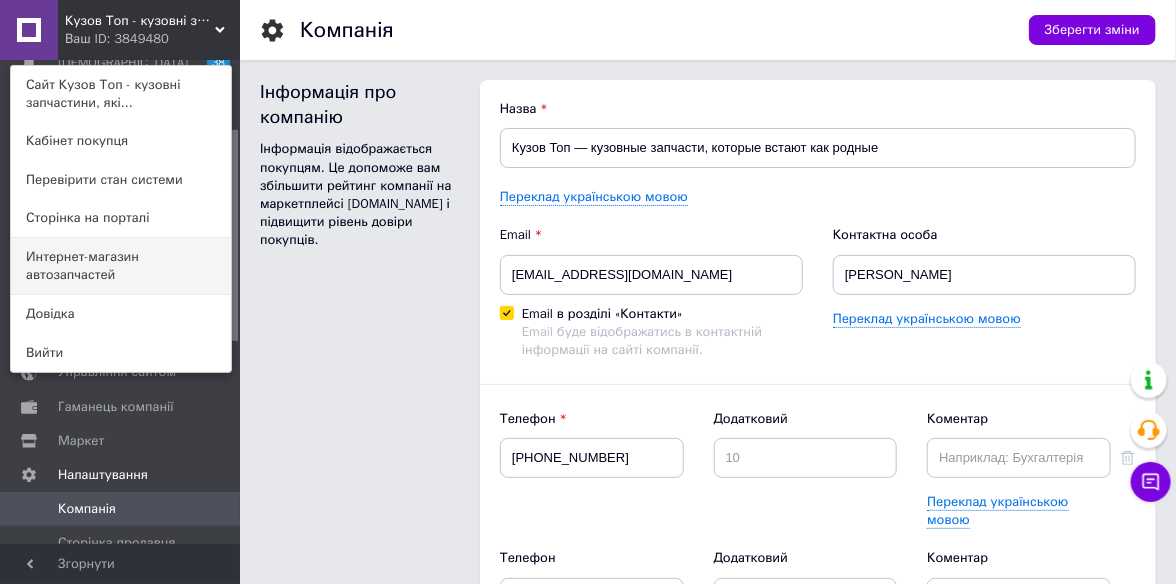 click on "Интернет-магазин автозапчастей" at bounding box center (121, 266) 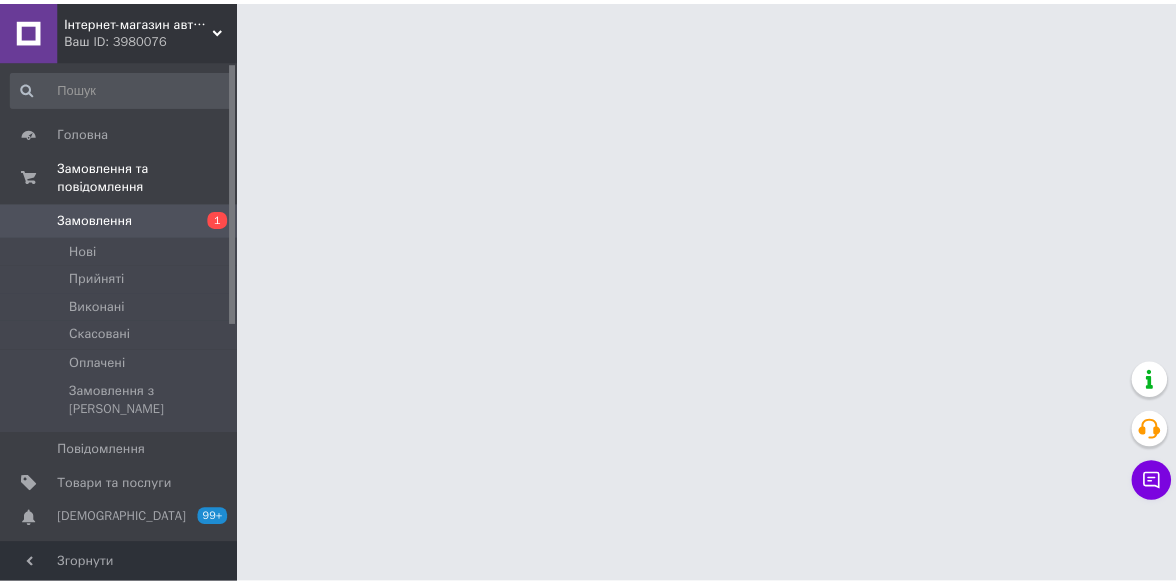 scroll, scrollTop: 0, scrollLeft: 0, axis: both 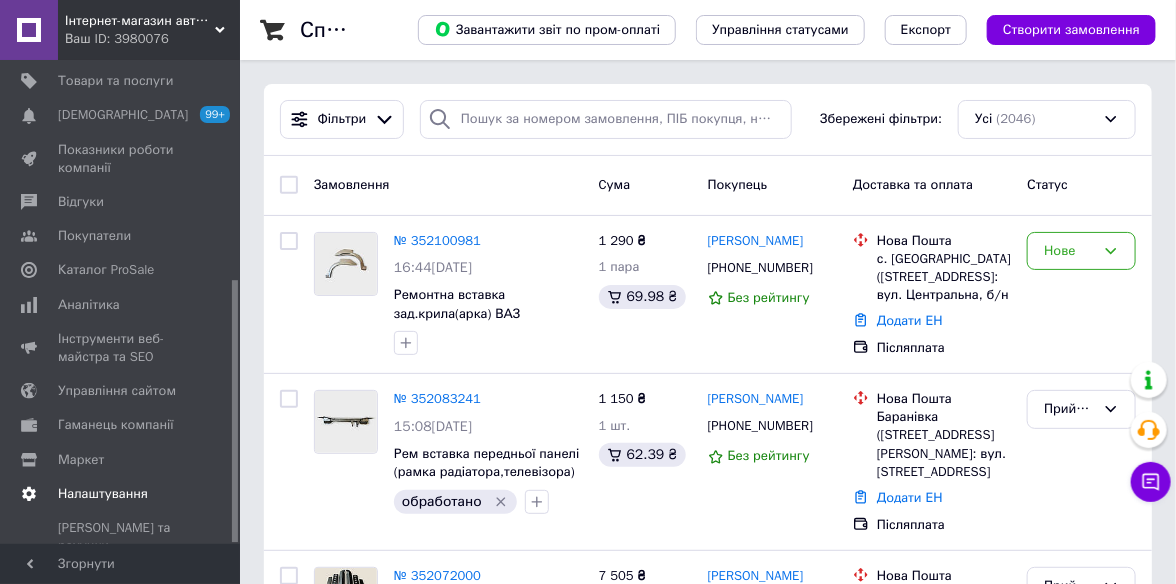 click on "Налаштування" at bounding box center (103, 494) 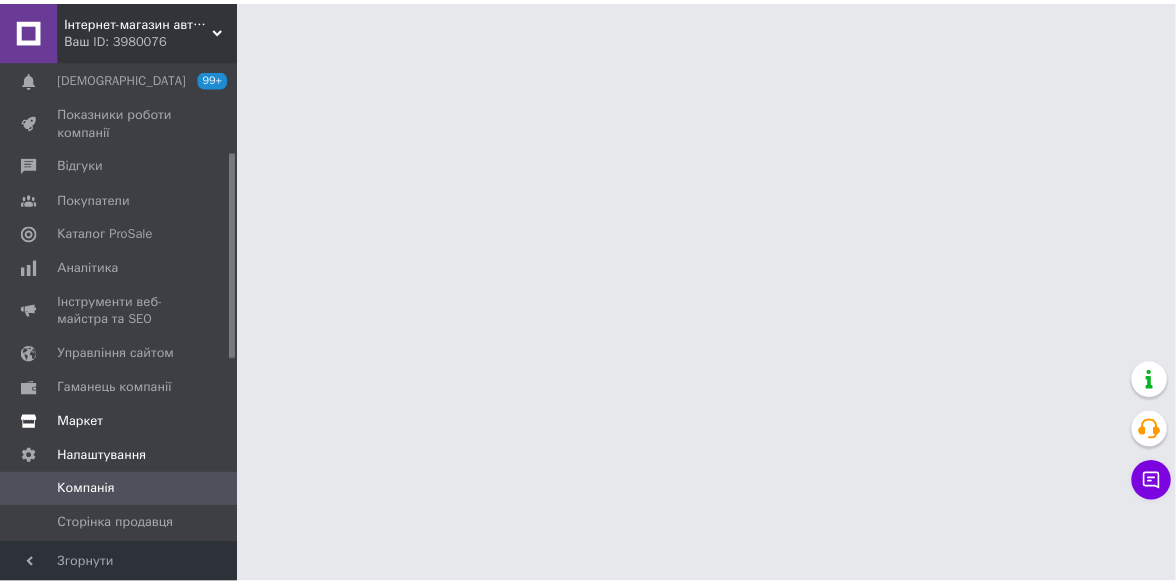 scroll, scrollTop: 275, scrollLeft: 0, axis: vertical 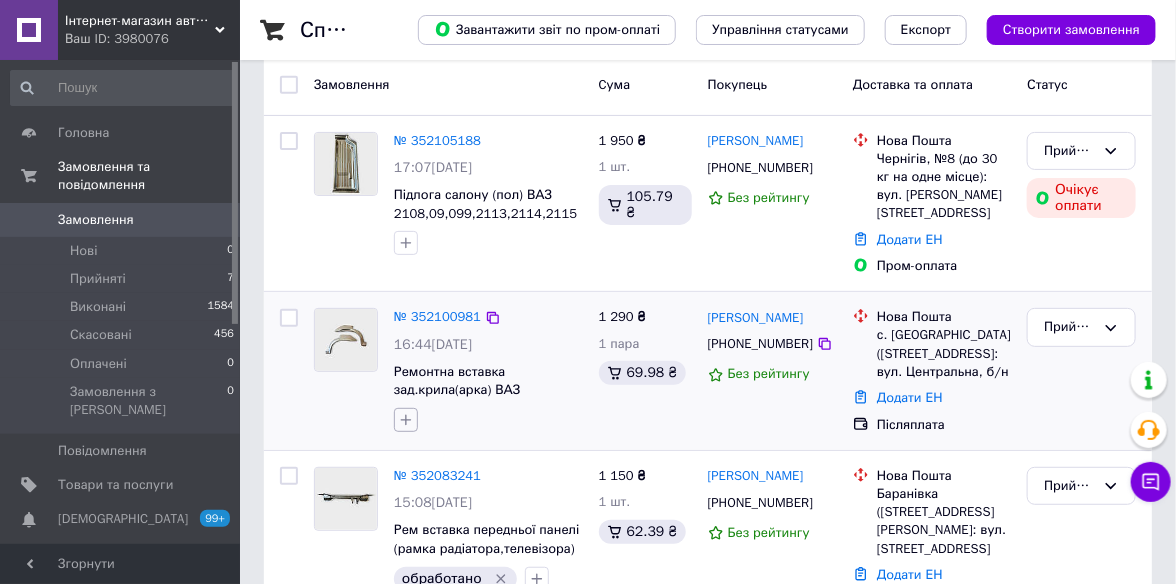 click 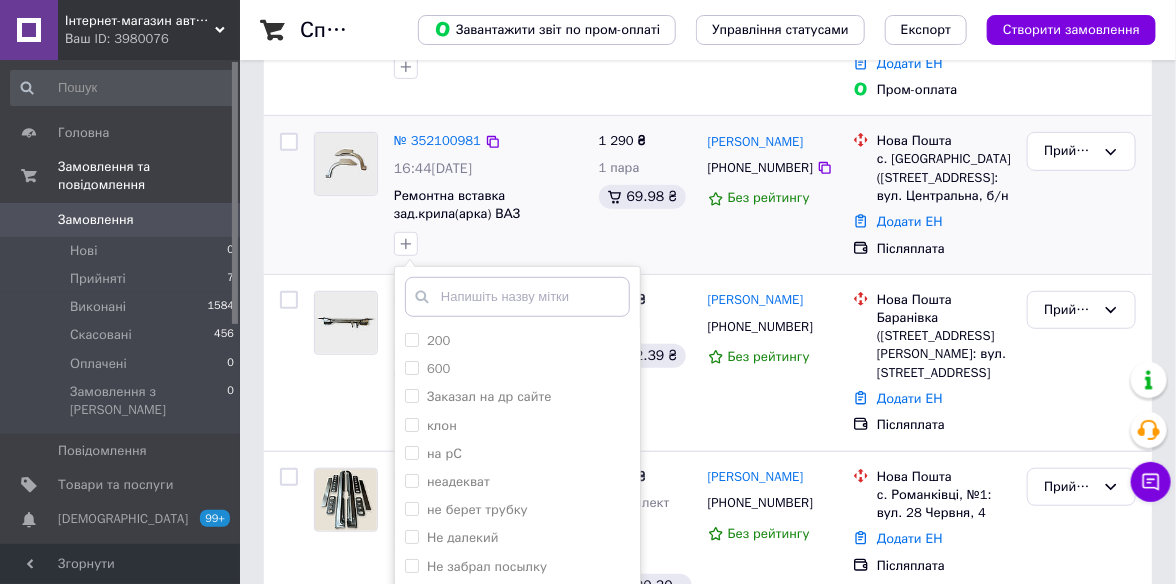 scroll, scrollTop: 300, scrollLeft: 0, axis: vertical 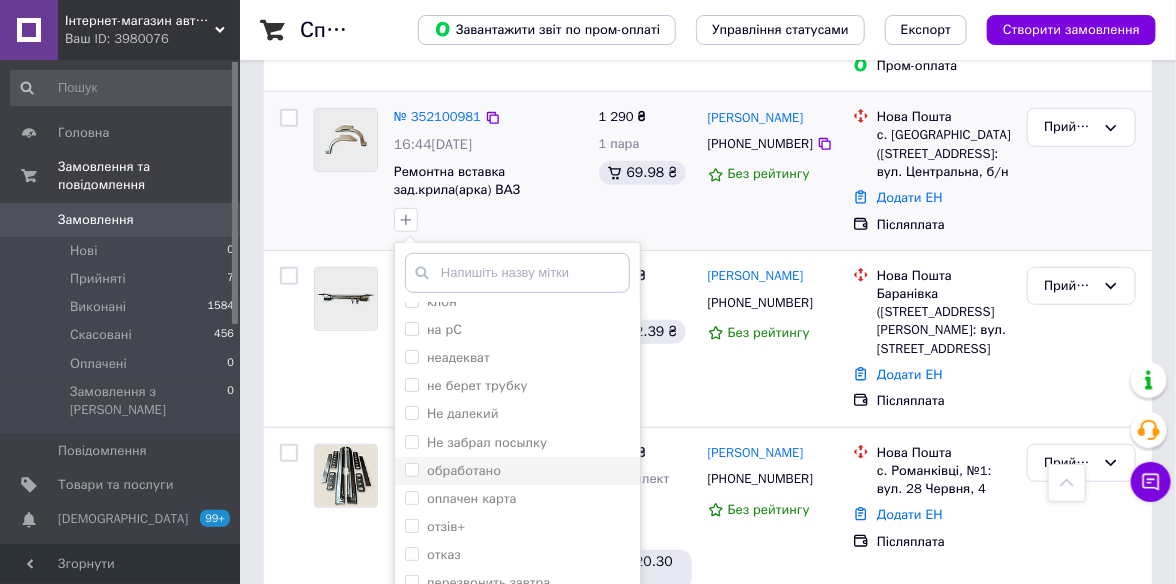click on "обработано" at bounding box center (411, 469) 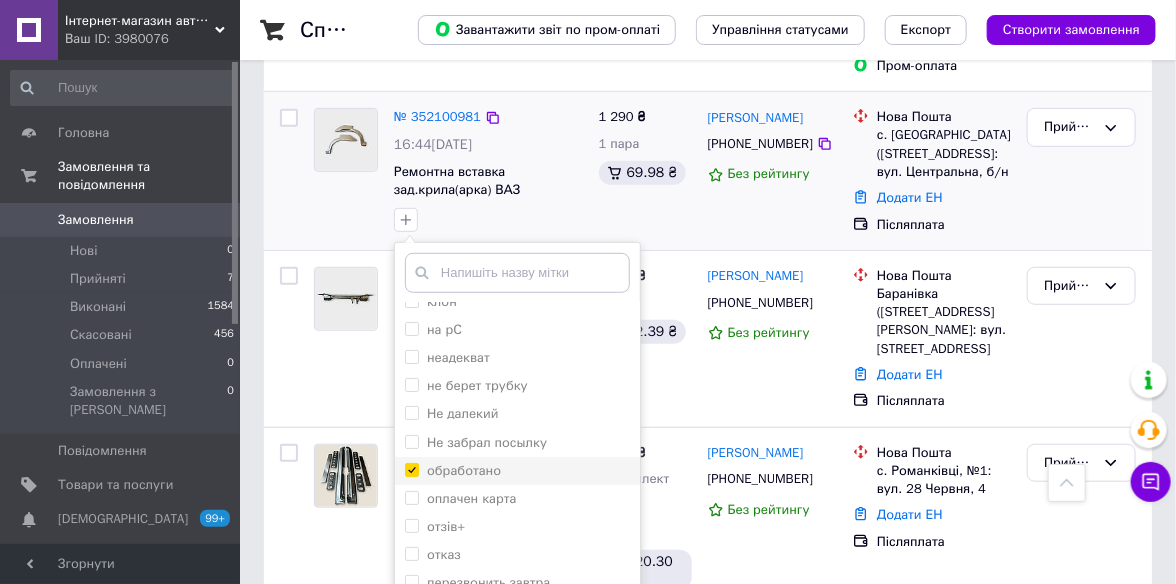 checkbox on "true" 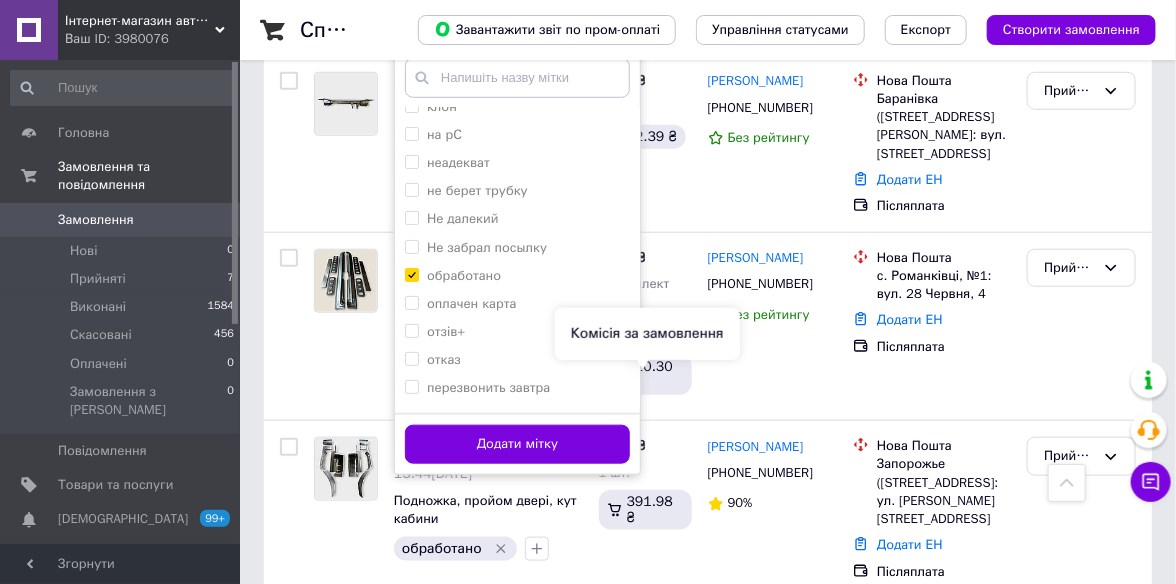 scroll, scrollTop: 499, scrollLeft: 0, axis: vertical 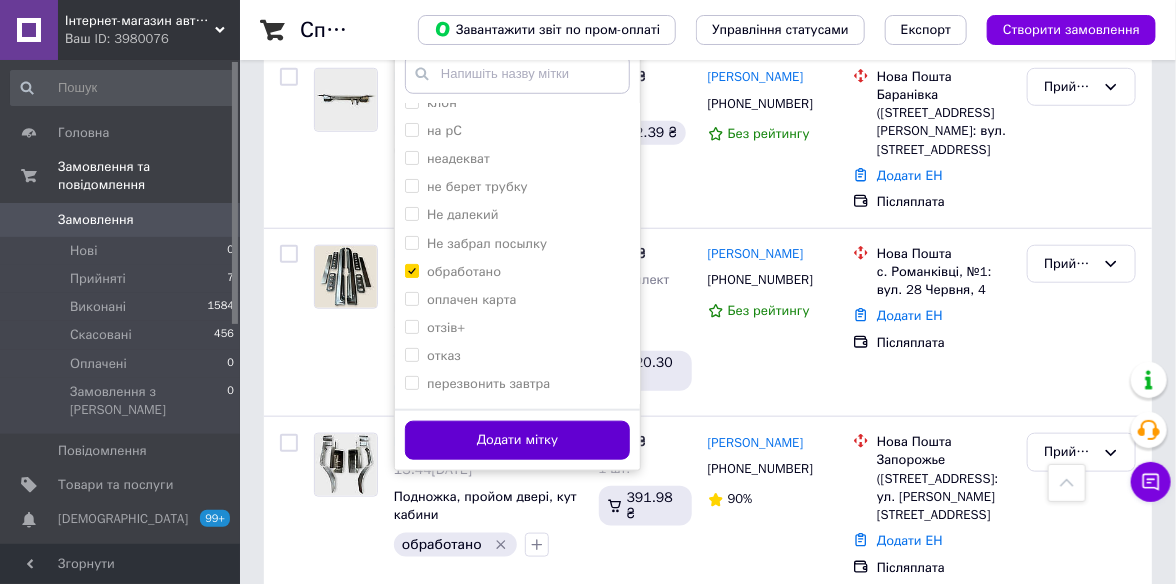 click on "Додати мітку" at bounding box center [517, 440] 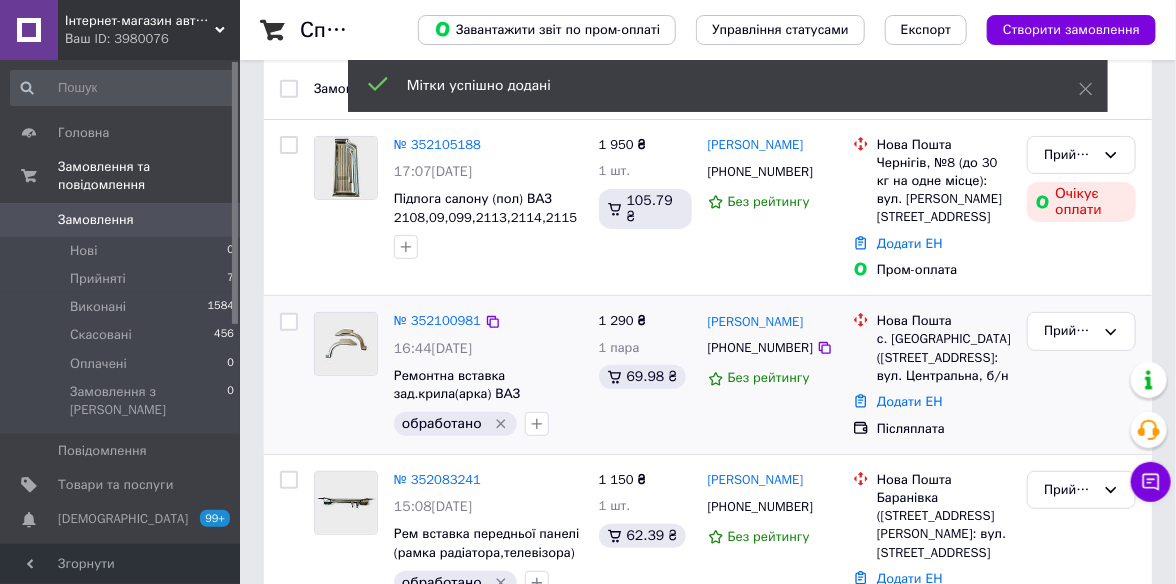 scroll, scrollTop: 0, scrollLeft: 0, axis: both 